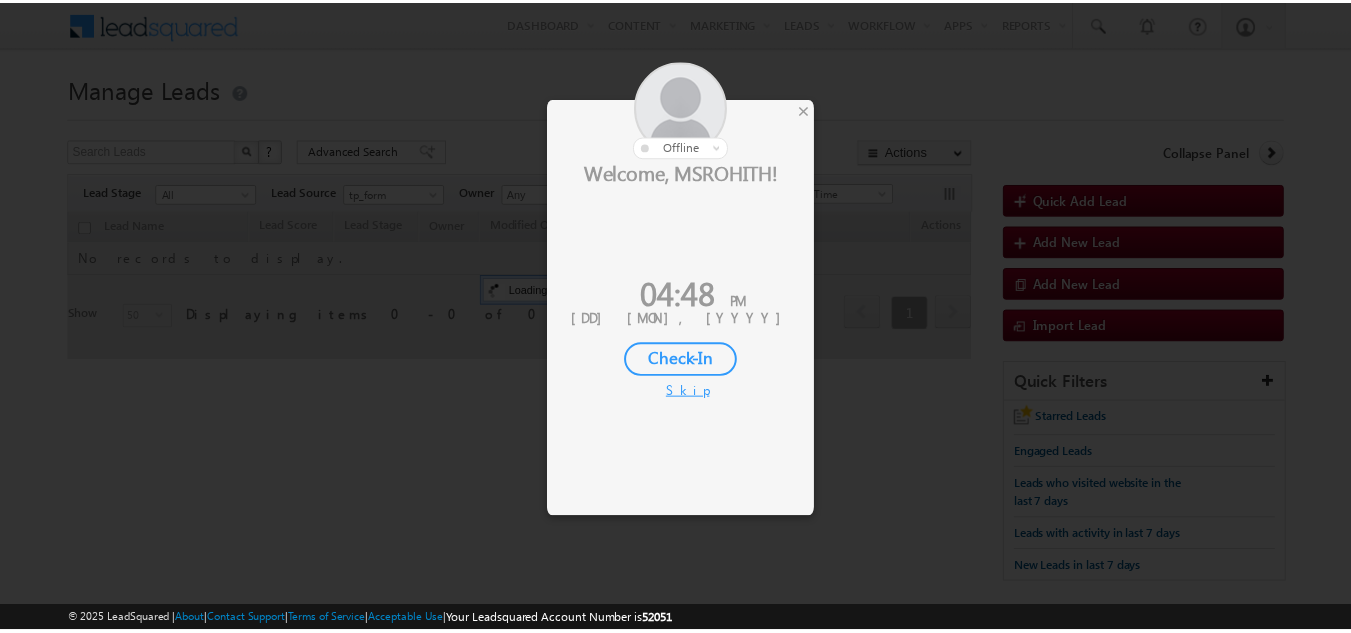 scroll, scrollTop: 0, scrollLeft: 0, axis: both 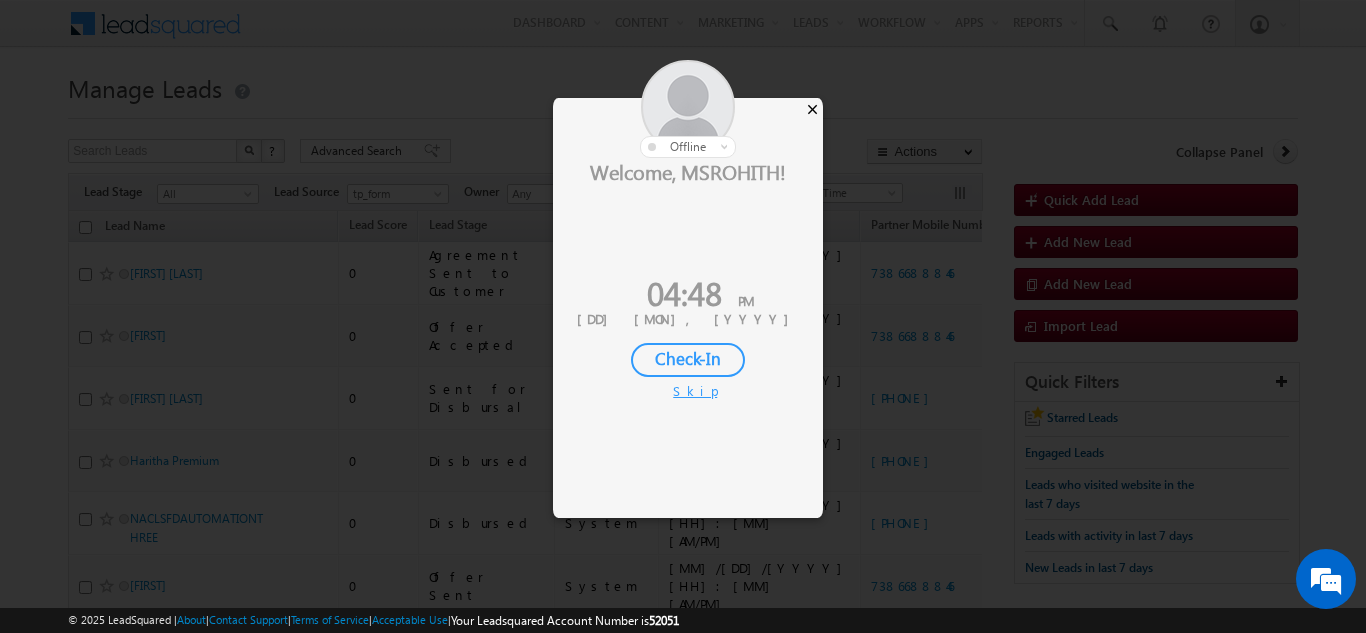 click on "×" at bounding box center (812, 109) 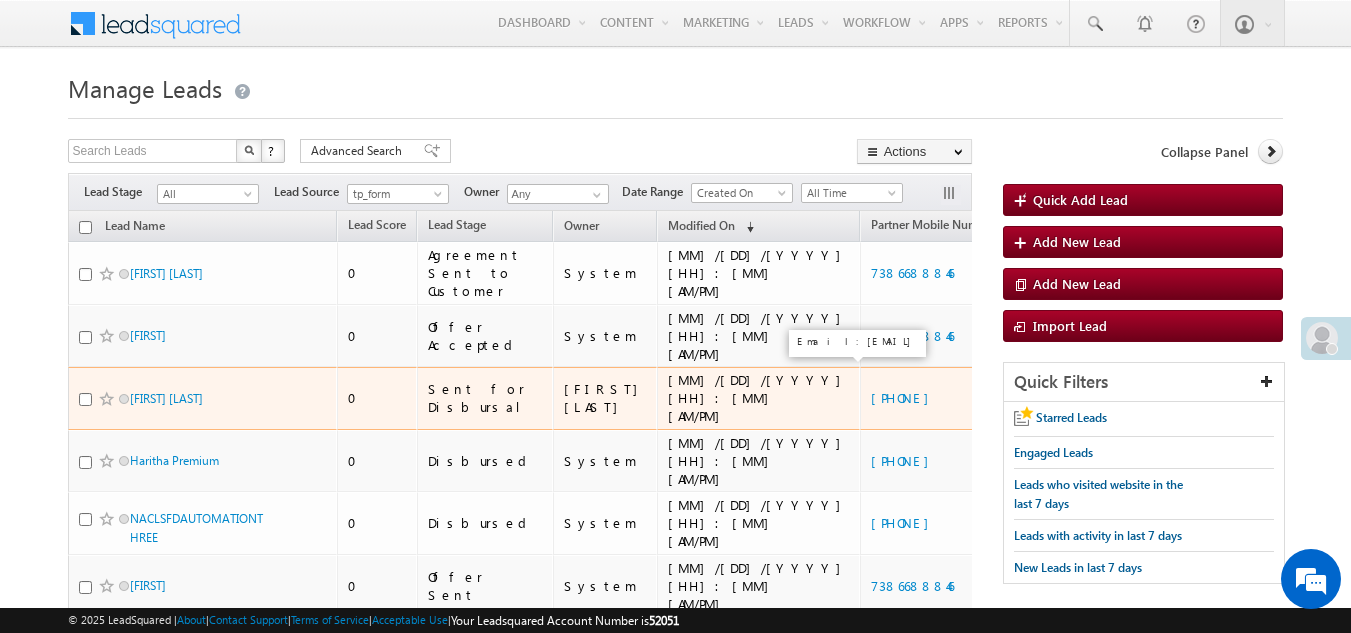 scroll, scrollTop: 0, scrollLeft: 0, axis: both 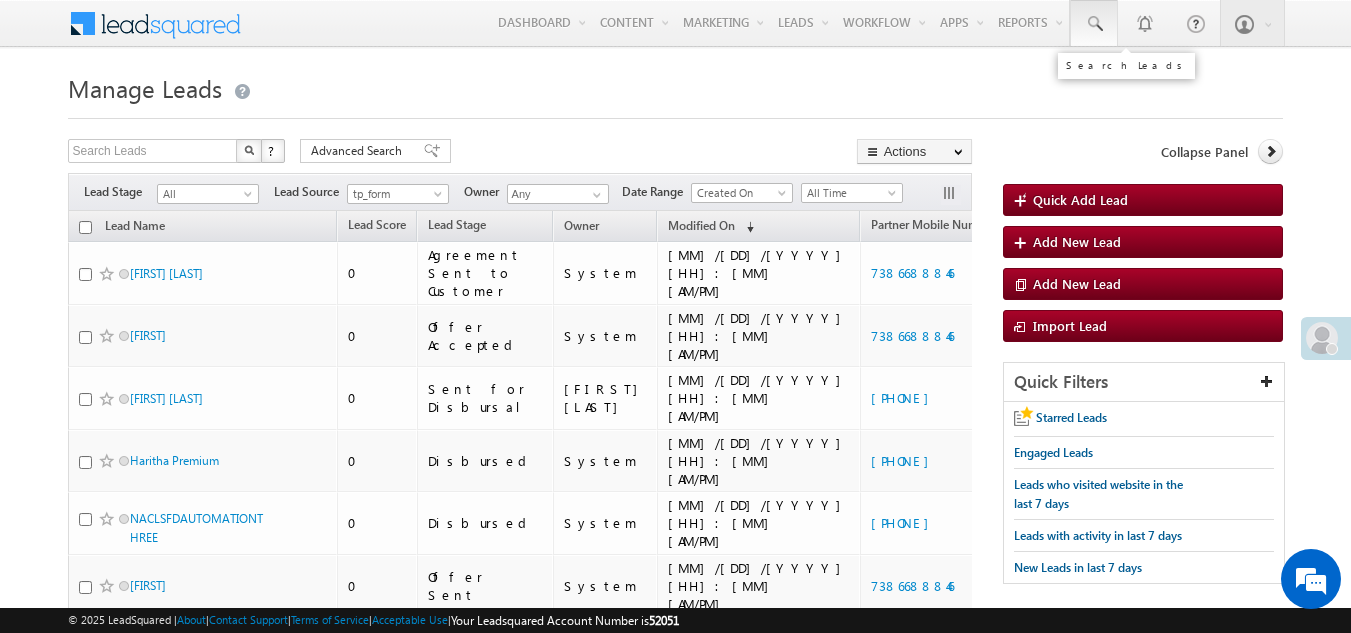 click at bounding box center [1094, 24] 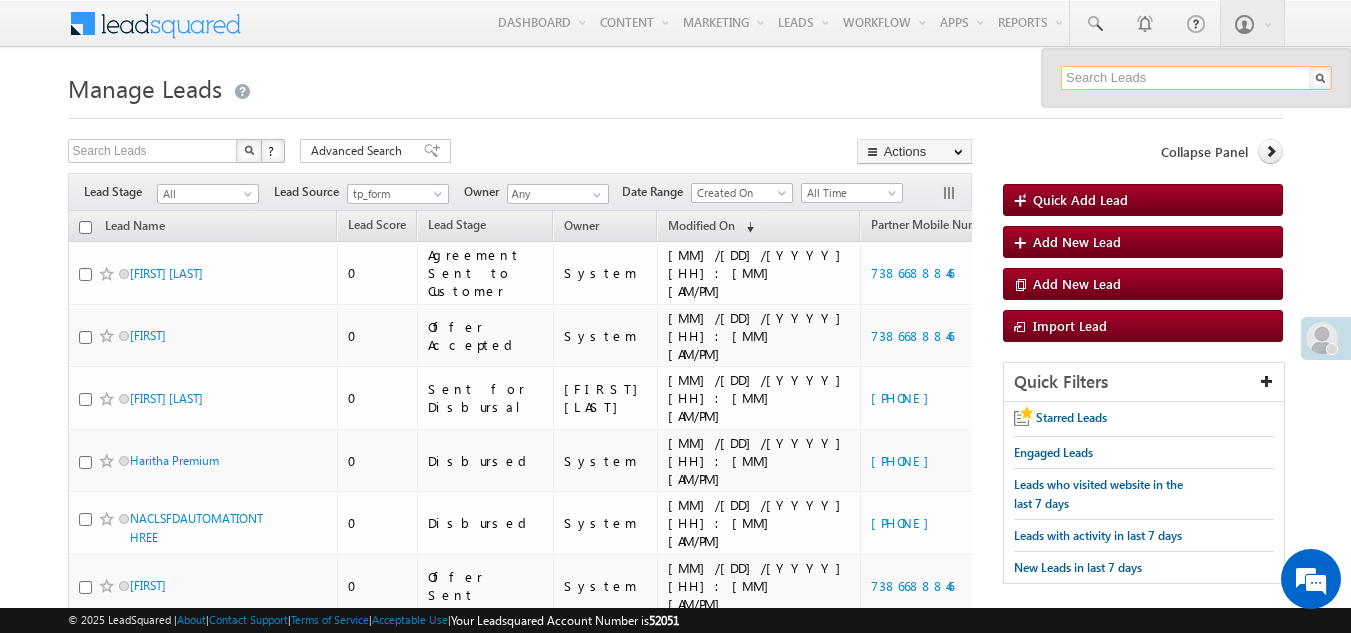 click at bounding box center [1196, 78] 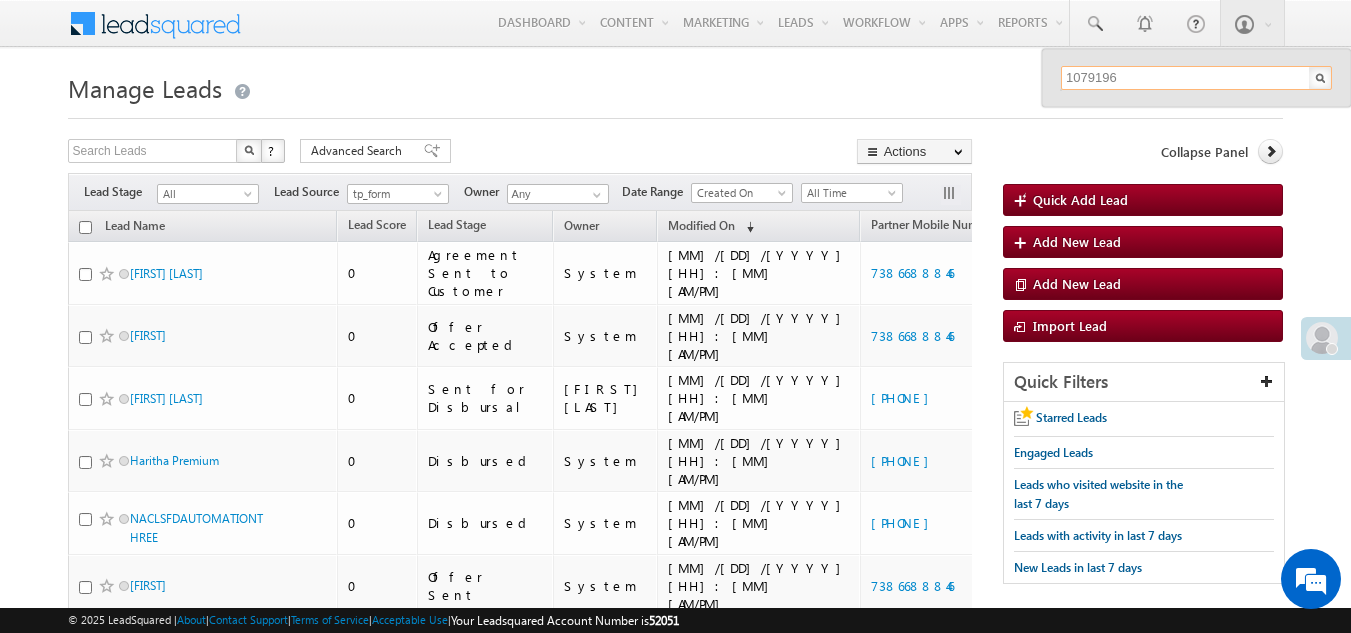 type on "1079196" 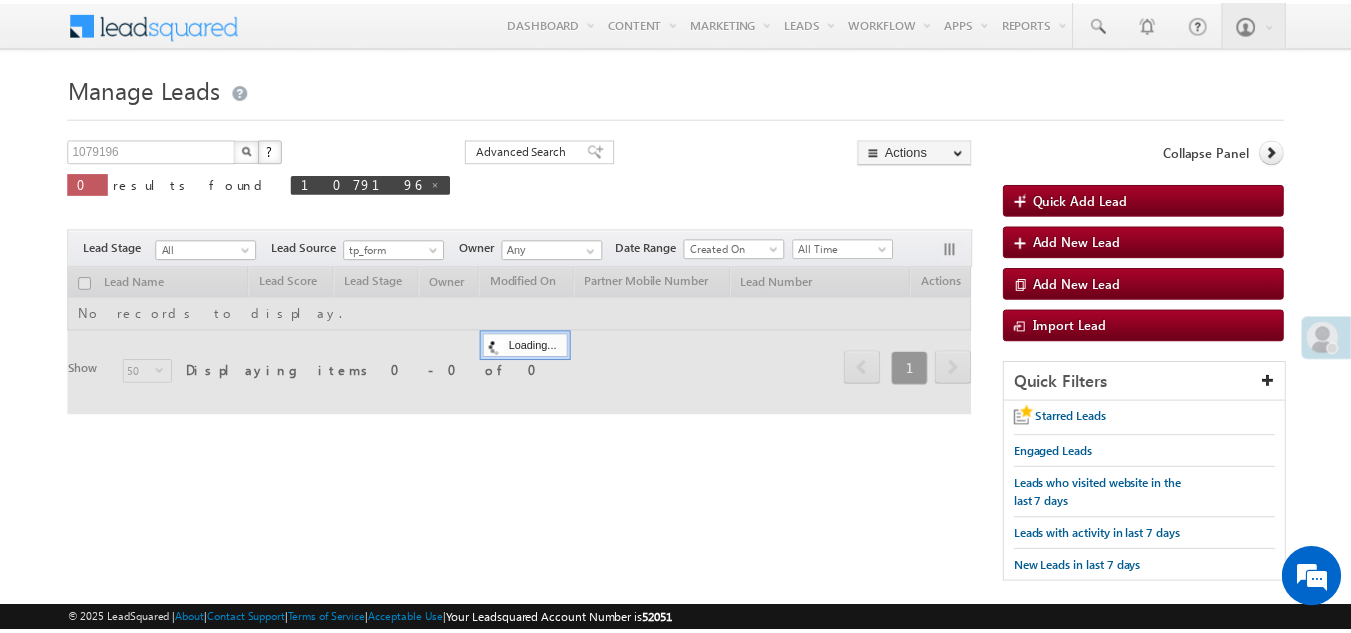 scroll, scrollTop: 0, scrollLeft: 0, axis: both 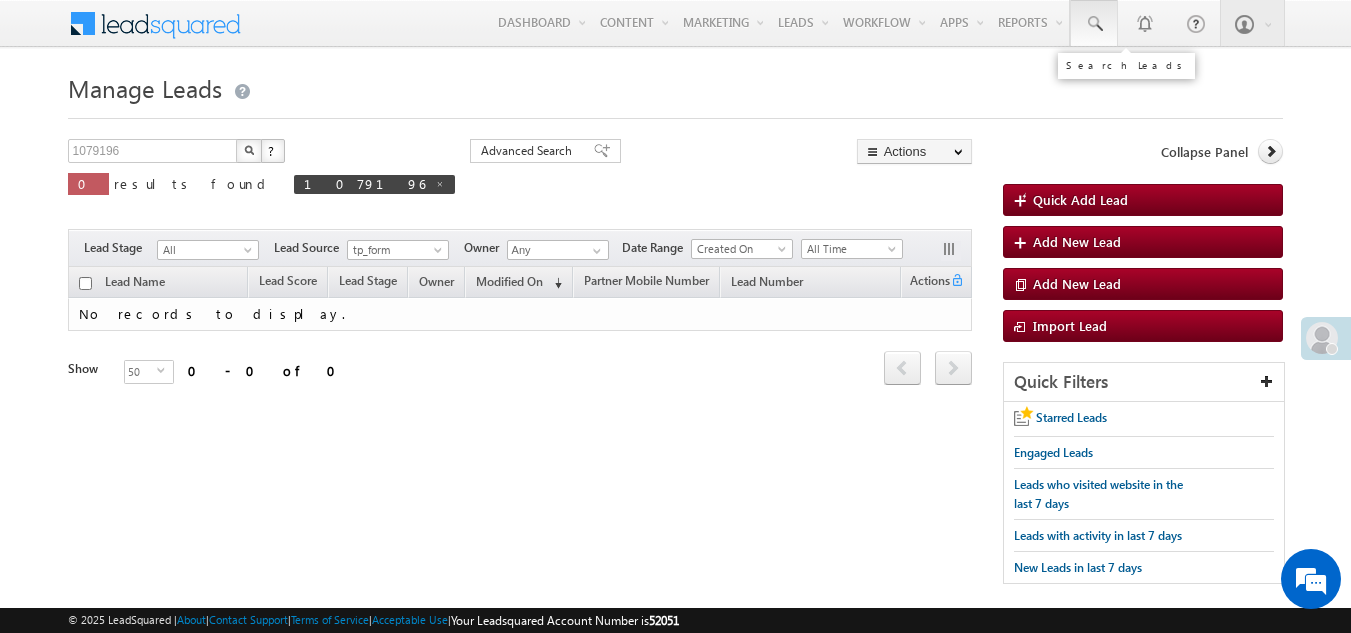 click at bounding box center (1094, 24) 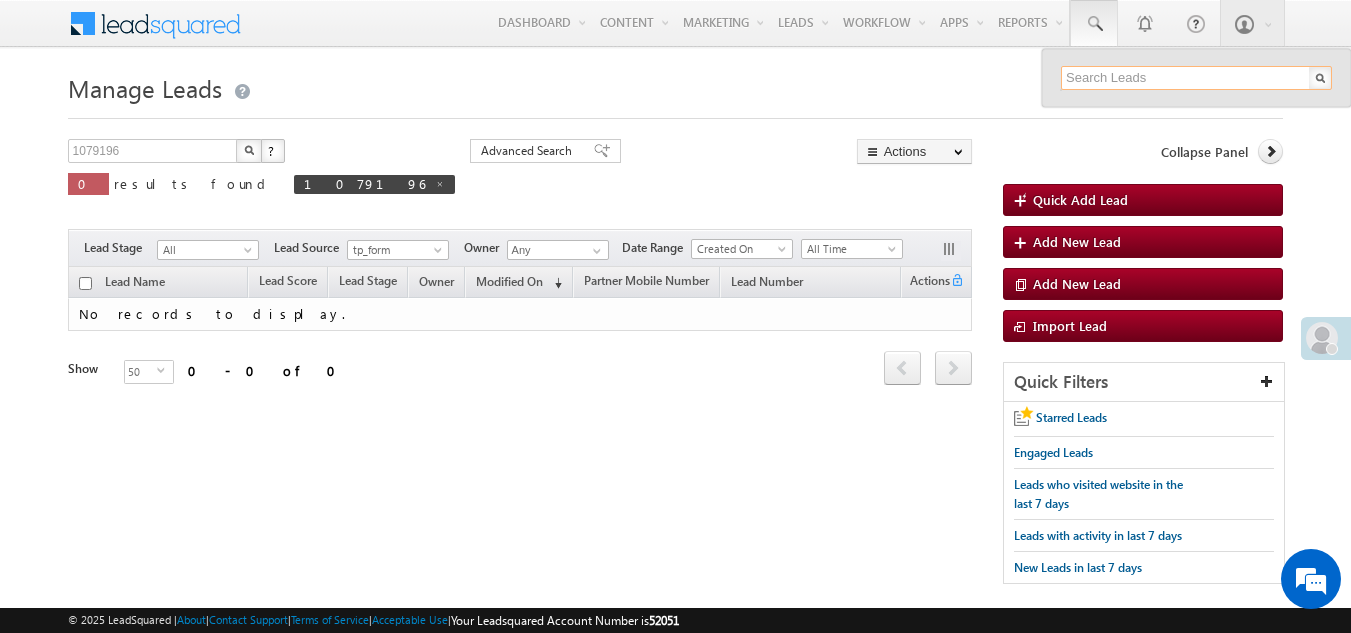 paste on "1079196" 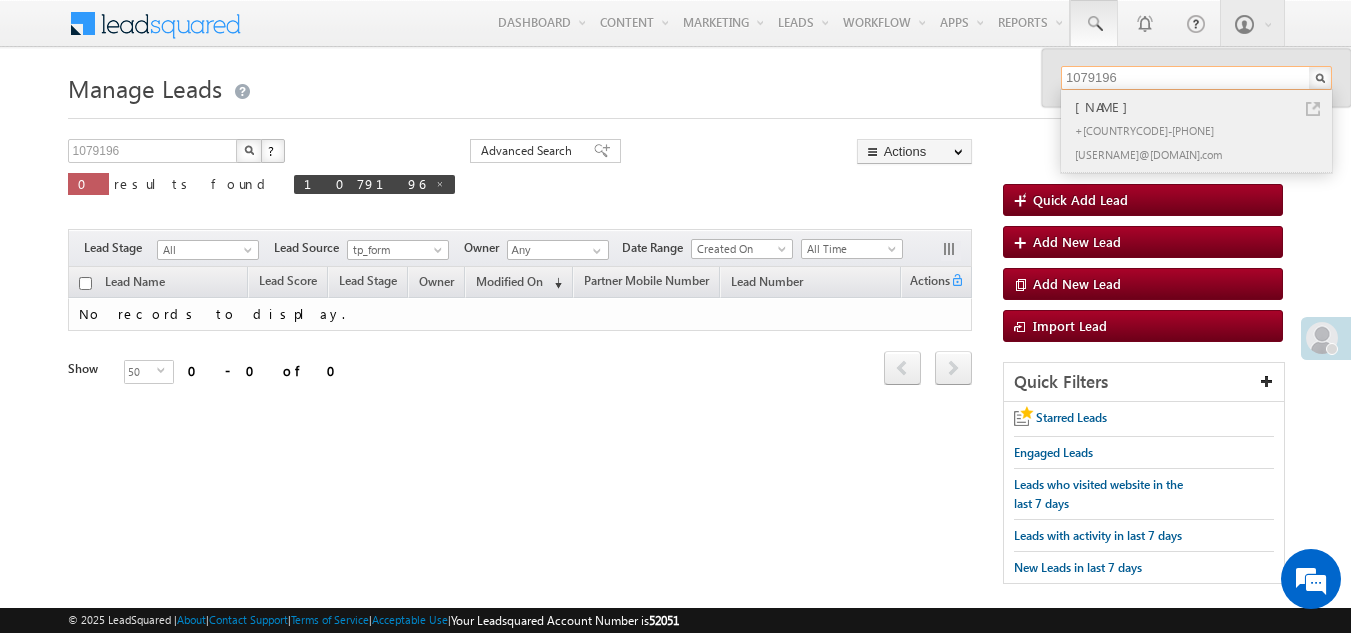 type on "1079196" 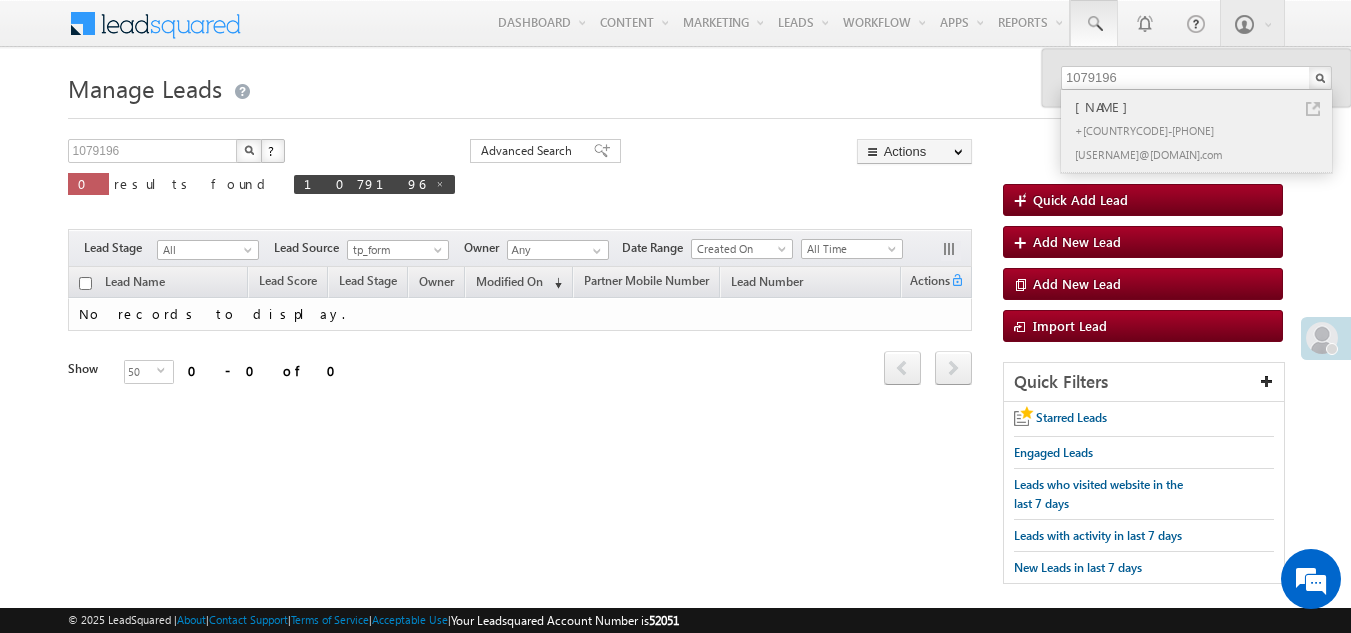 click on "+[COUNTRYCODE]-[PHONE]" at bounding box center (1205, 130) 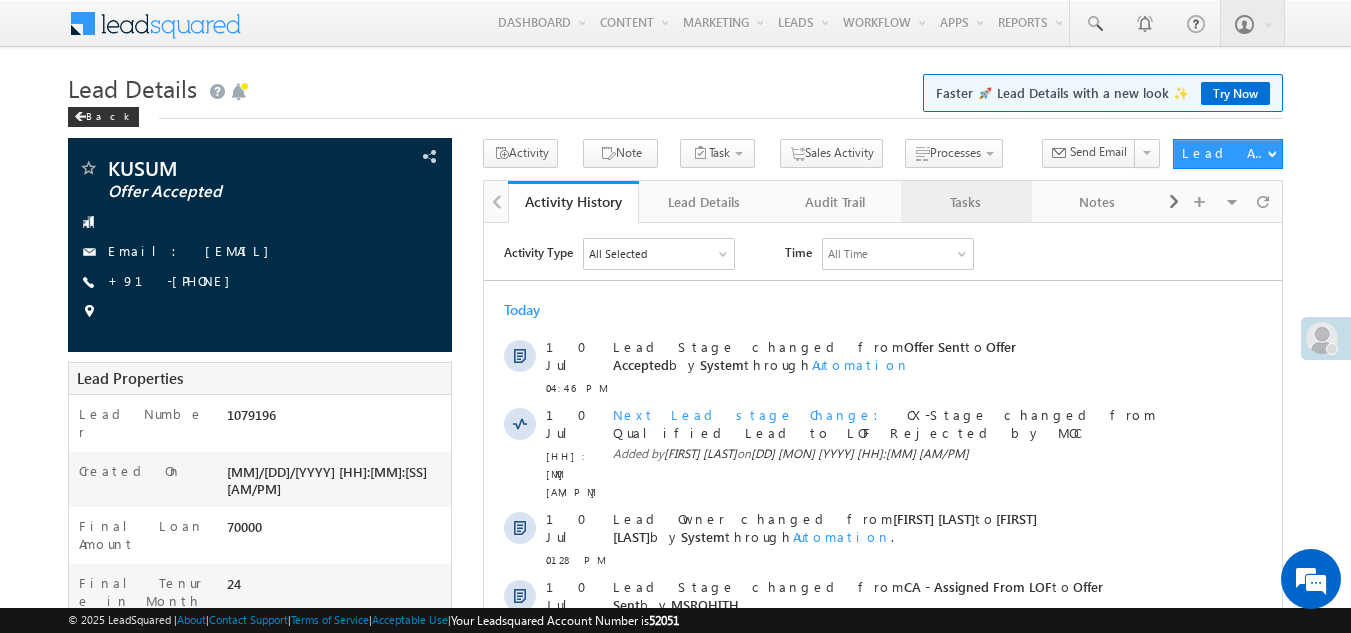scroll, scrollTop: 0, scrollLeft: 0, axis: both 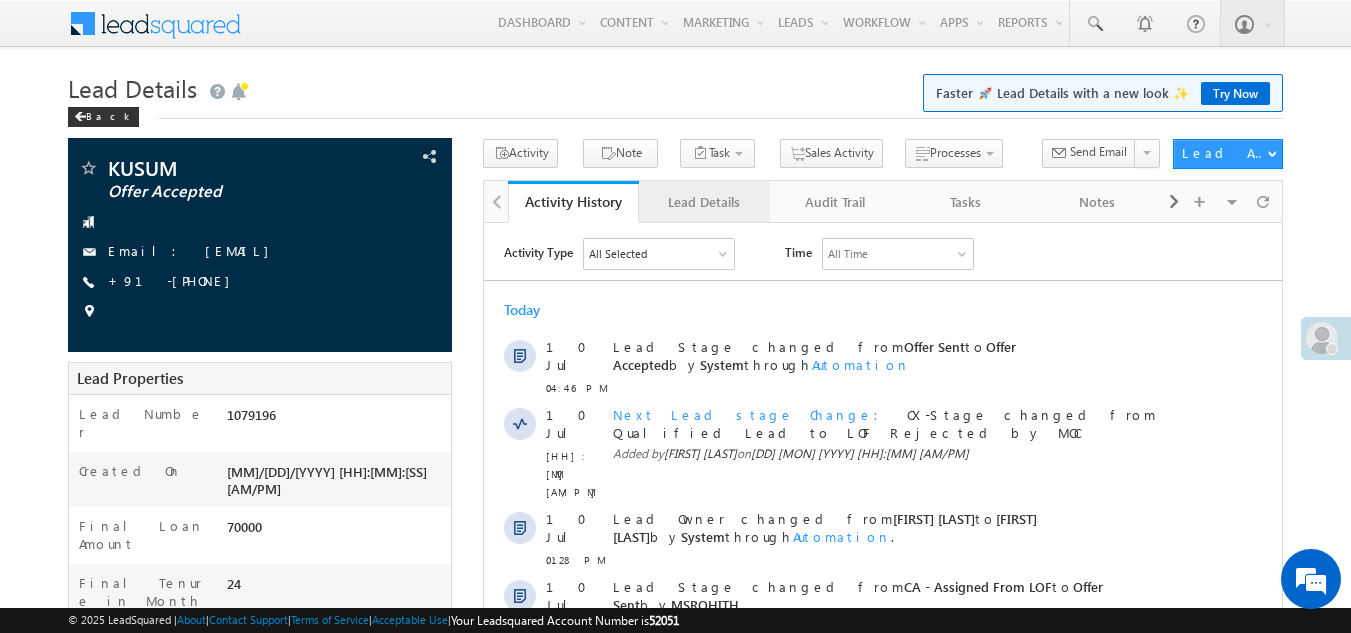 click on "Lead Details" at bounding box center [703, 202] 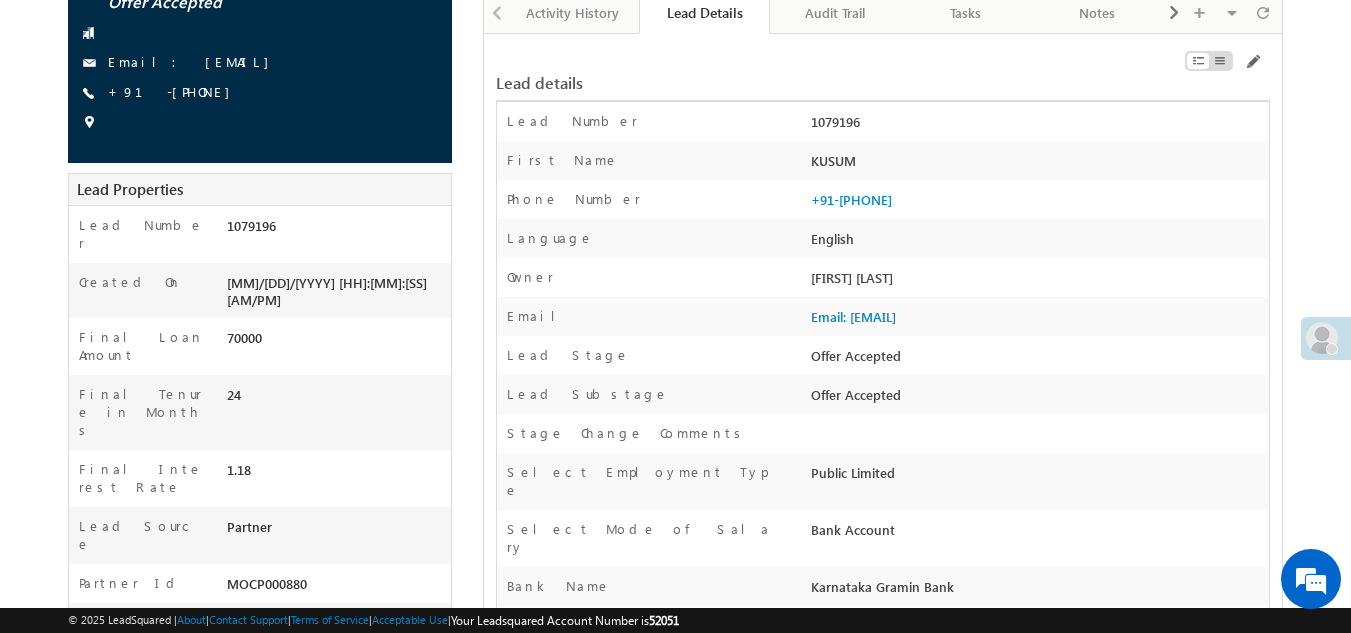 scroll, scrollTop: 194, scrollLeft: 0, axis: vertical 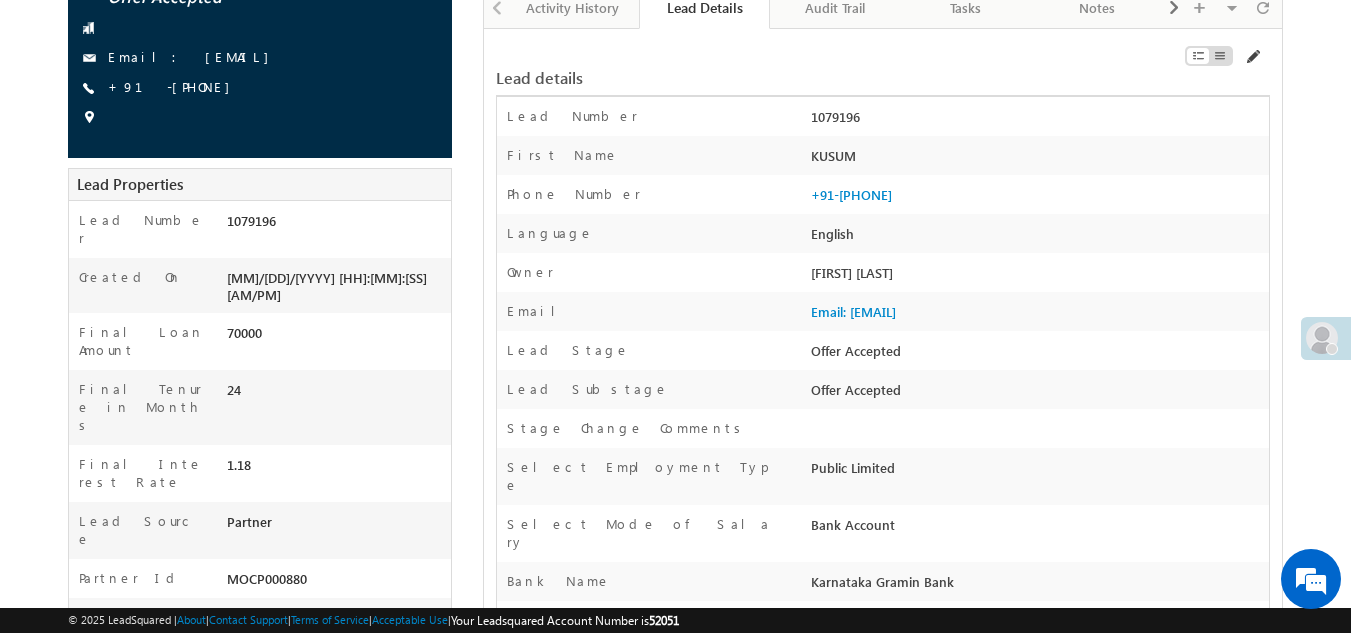 click at bounding box center (1252, 57) 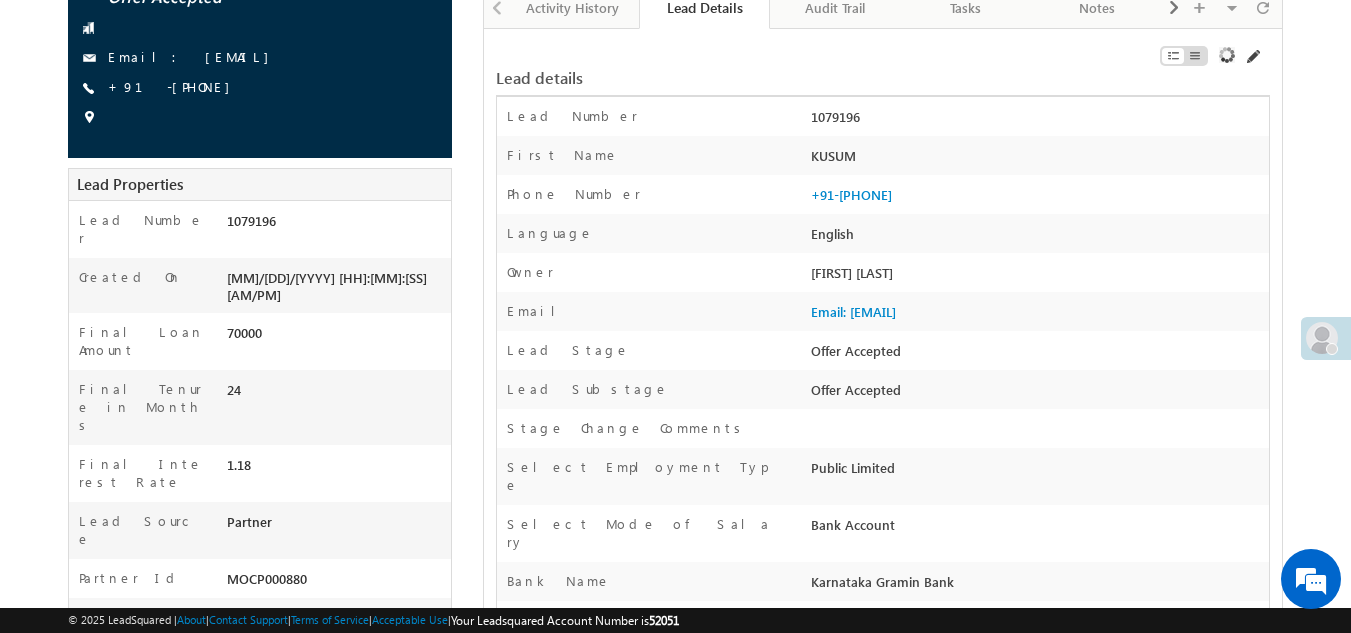 scroll, scrollTop: 0, scrollLeft: 0, axis: both 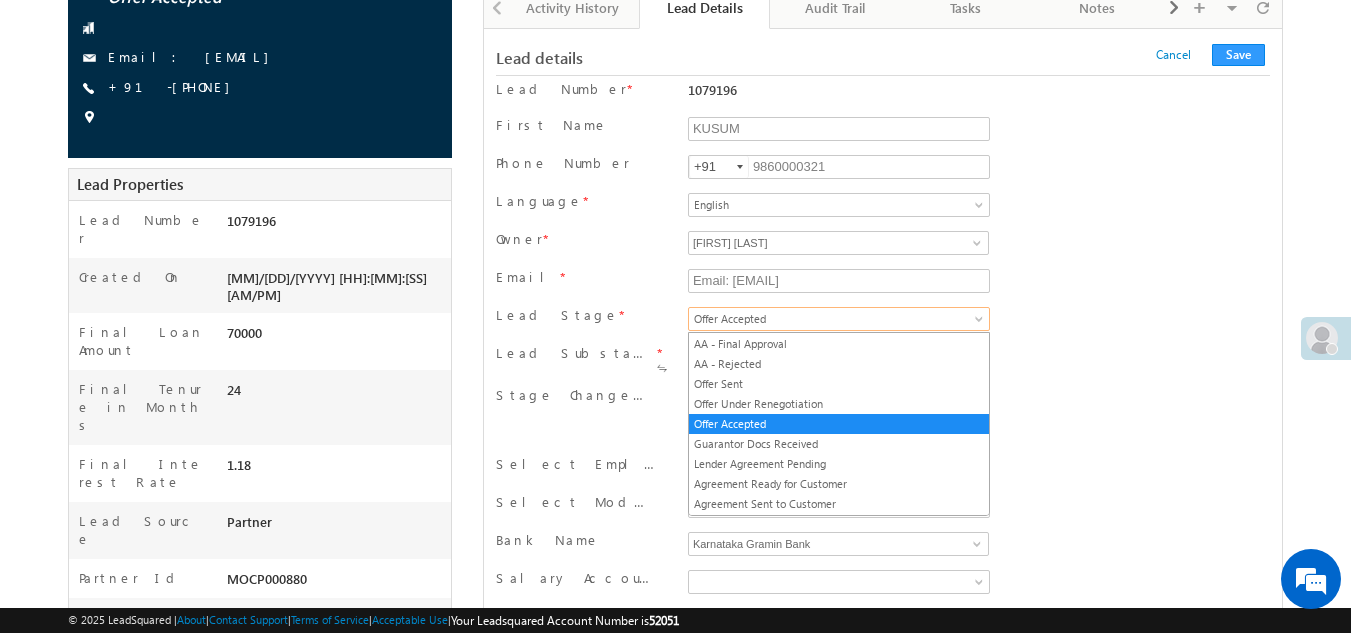 click on "Offer Accepted" at bounding box center (835, 319) 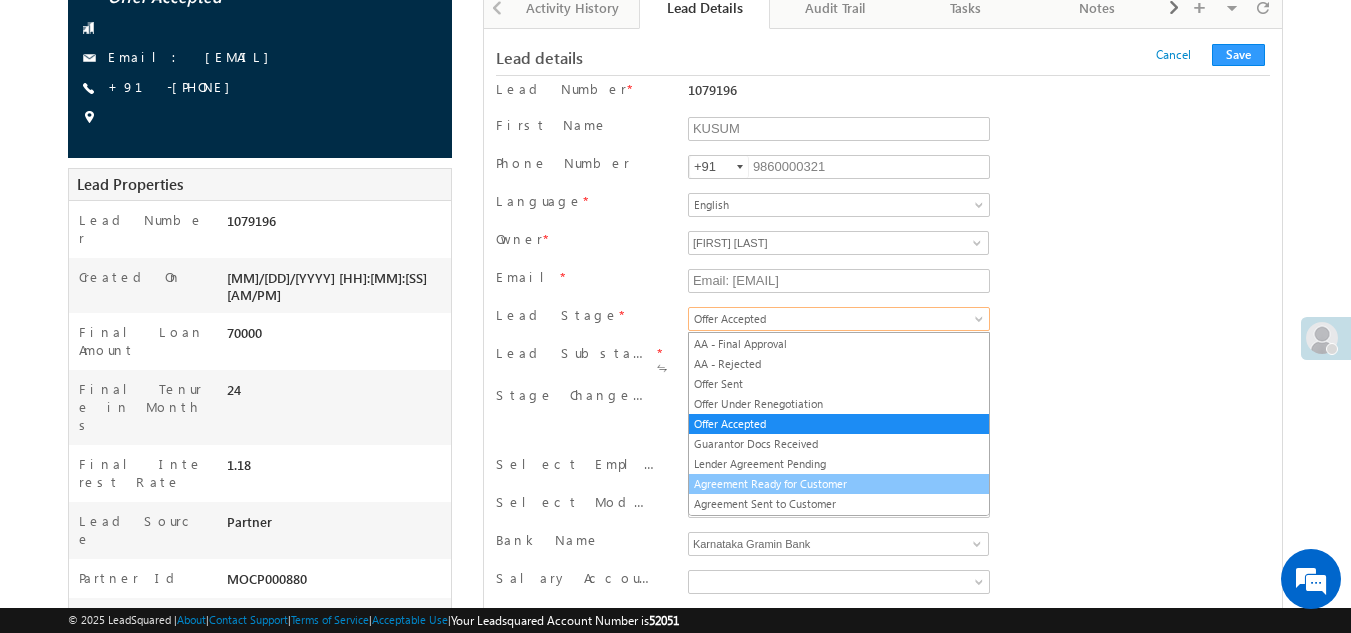 click on "Agreement Ready for Customer" at bounding box center (839, 484) 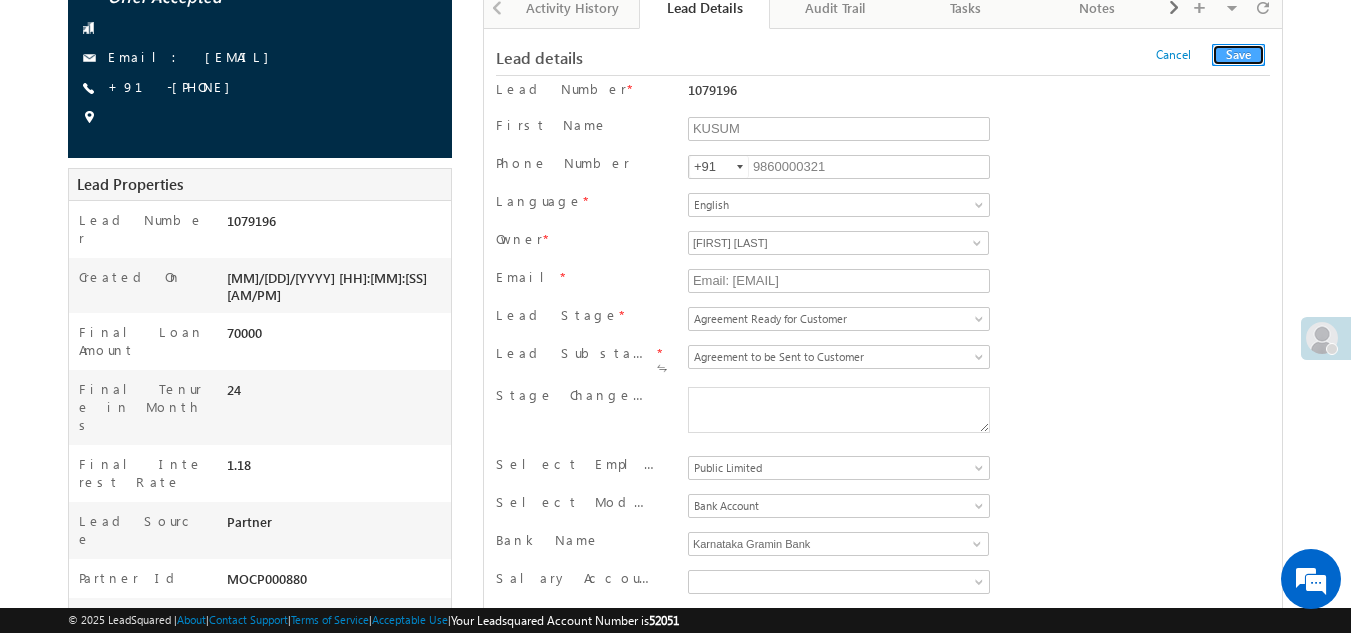 click on "Save" at bounding box center (1238, 55) 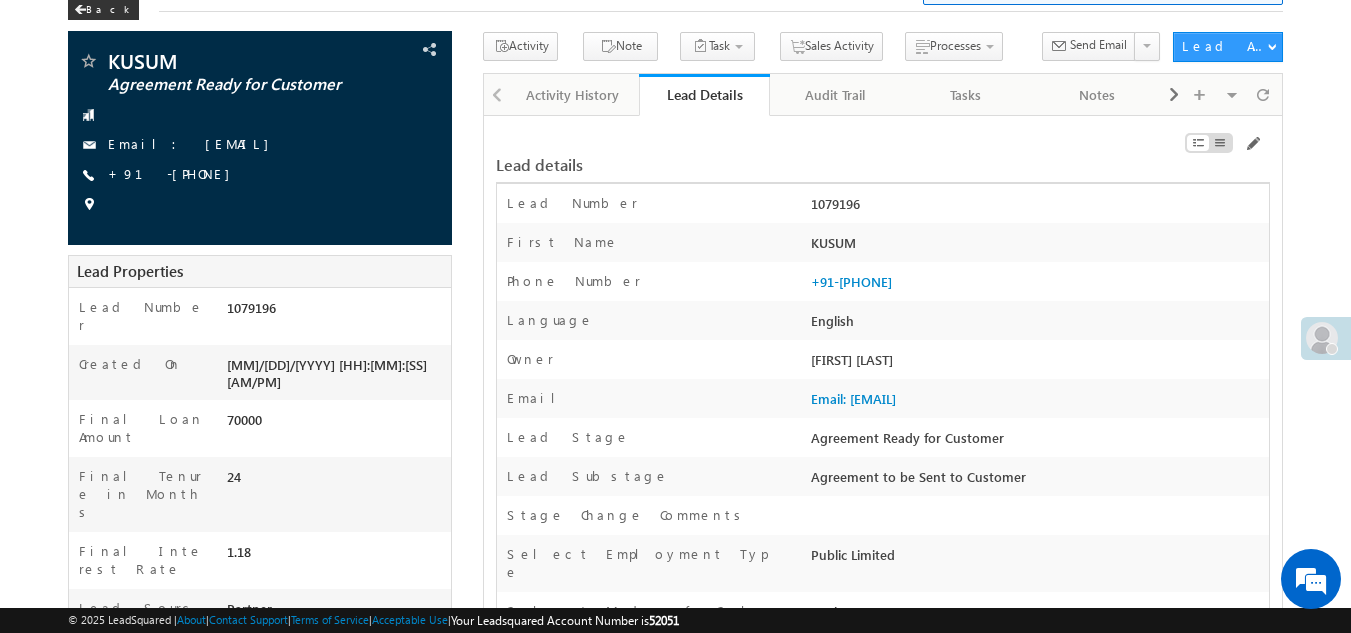 scroll, scrollTop: 108, scrollLeft: 0, axis: vertical 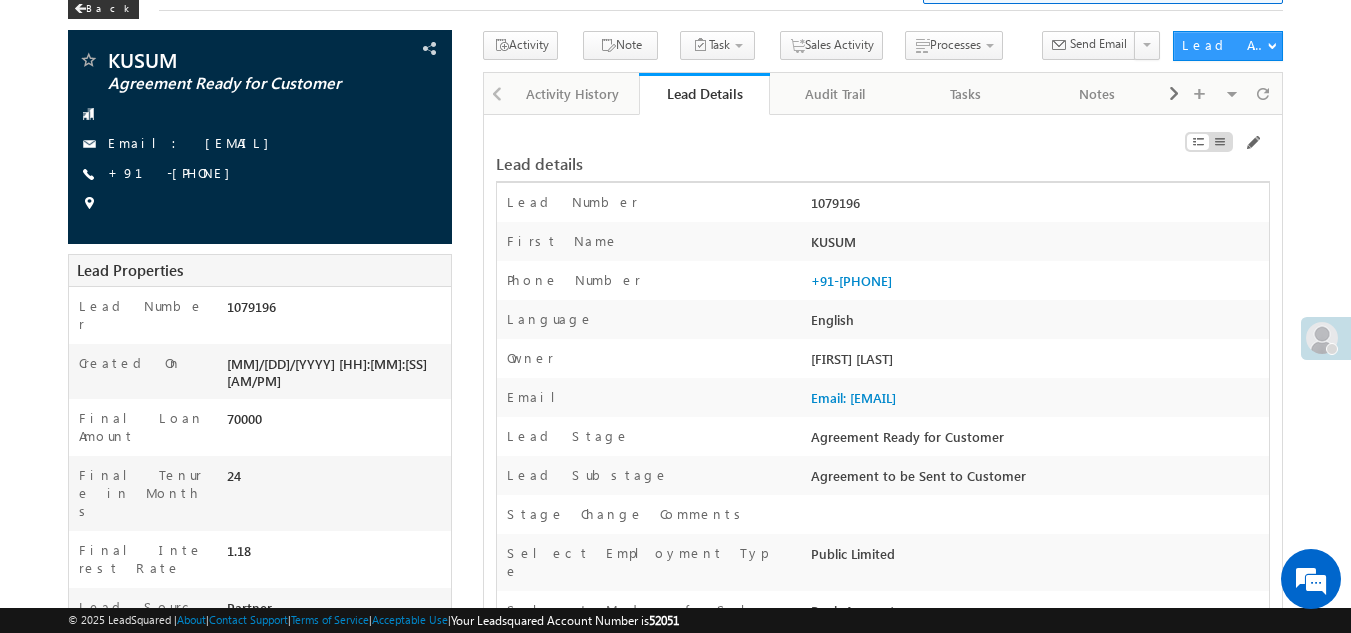 click on "Lead details" at bounding box center [883, 154] 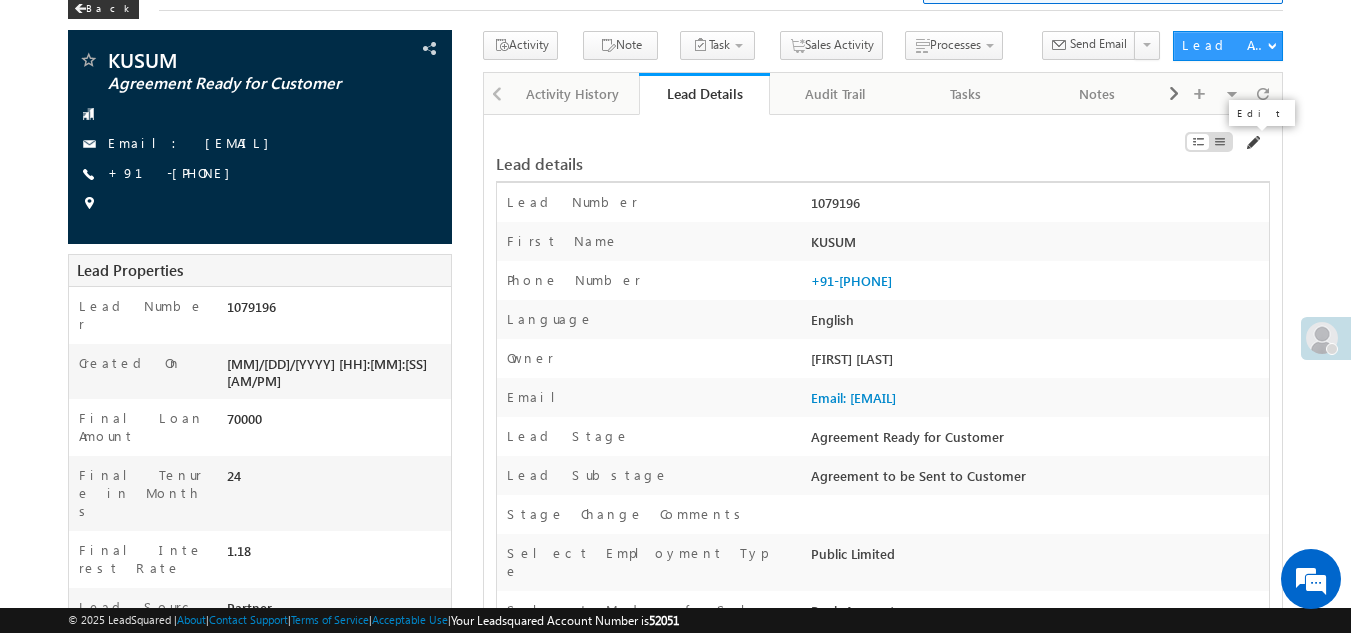 click at bounding box center (1252, 143) 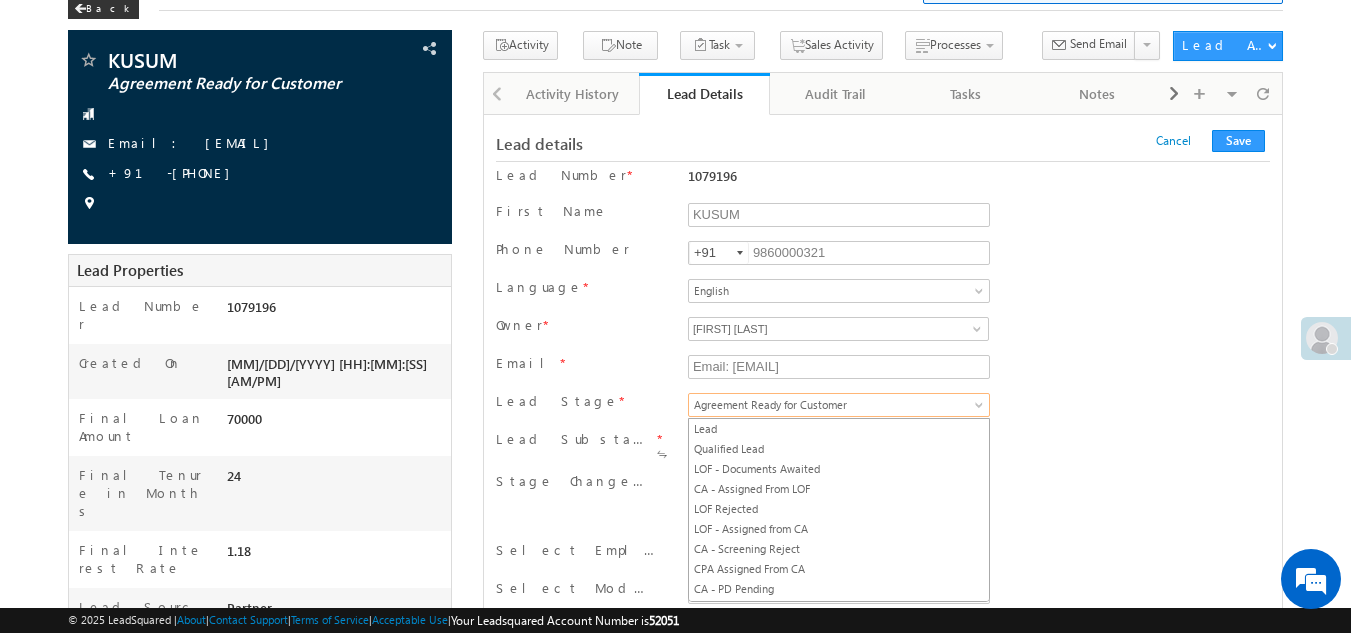 click on "Agreement Ready for Customer" at bounding box center [835, 405] 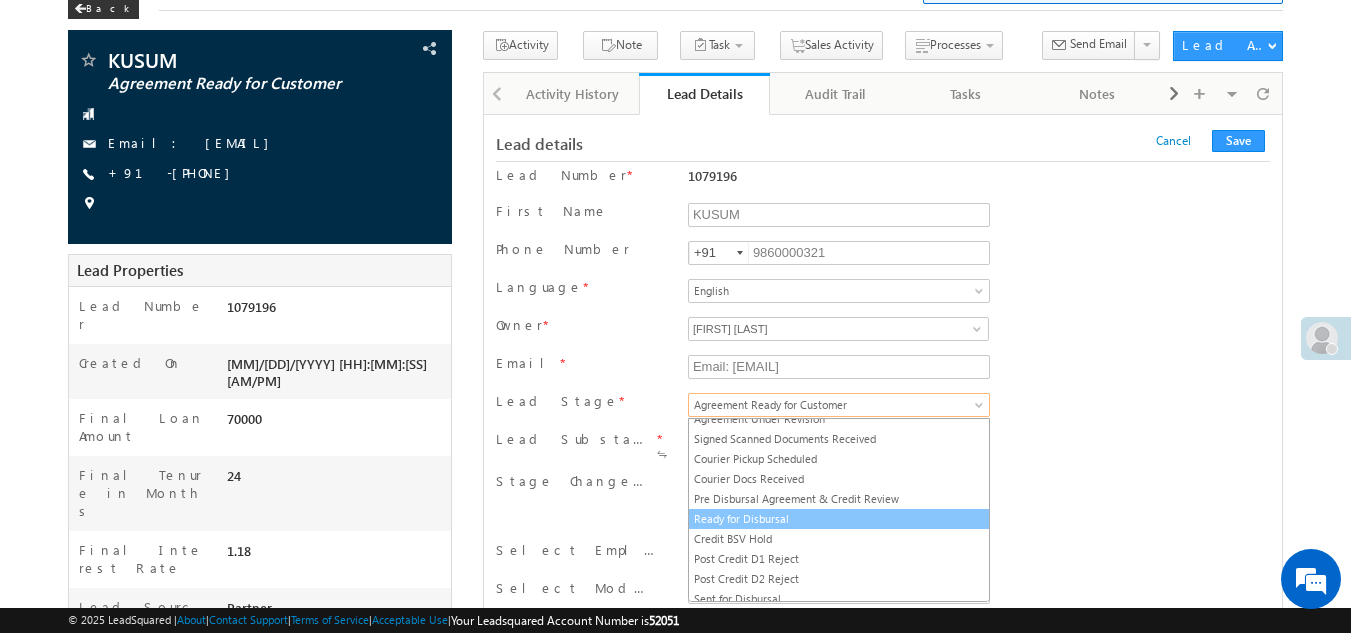 click on "Ready for Disbursal" at bounding box center (839, 519) 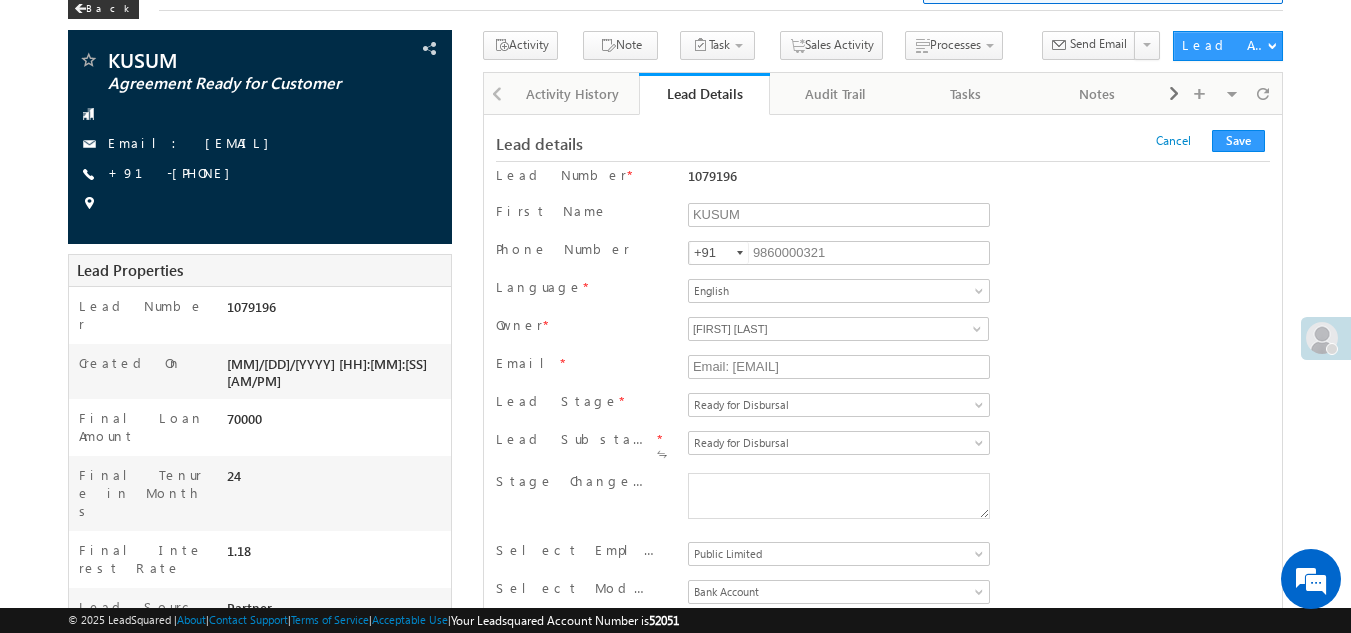 click on "Lead details
Cancel
Save
Cancel
Save" at bounding box center [883, 144] 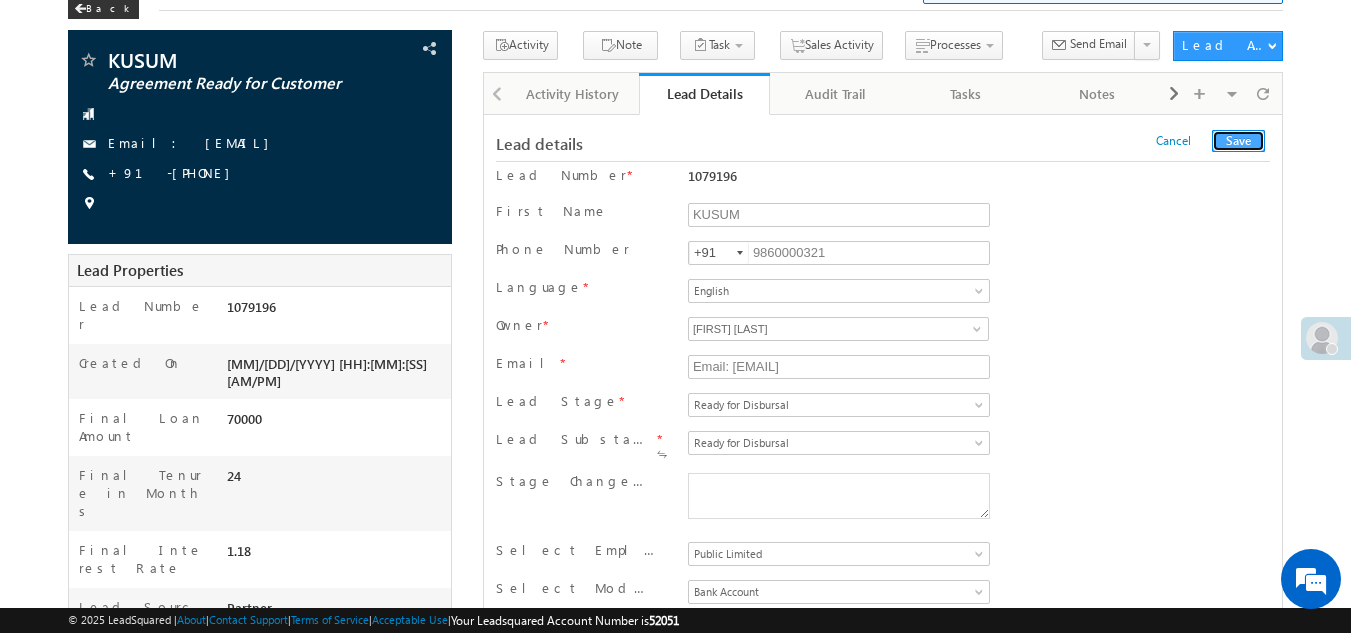 click on "Save" at bounding box center [1238, 141] 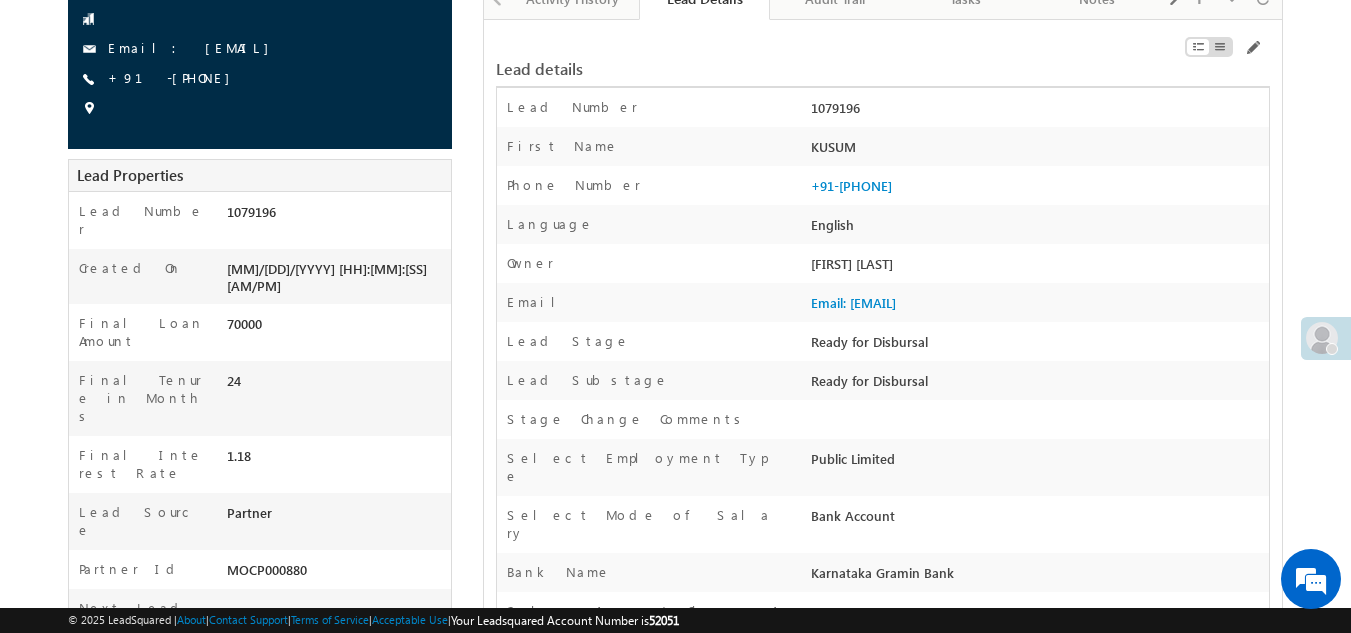 scroll, scrollTop: 0, scrollLeft: 0, axis: both 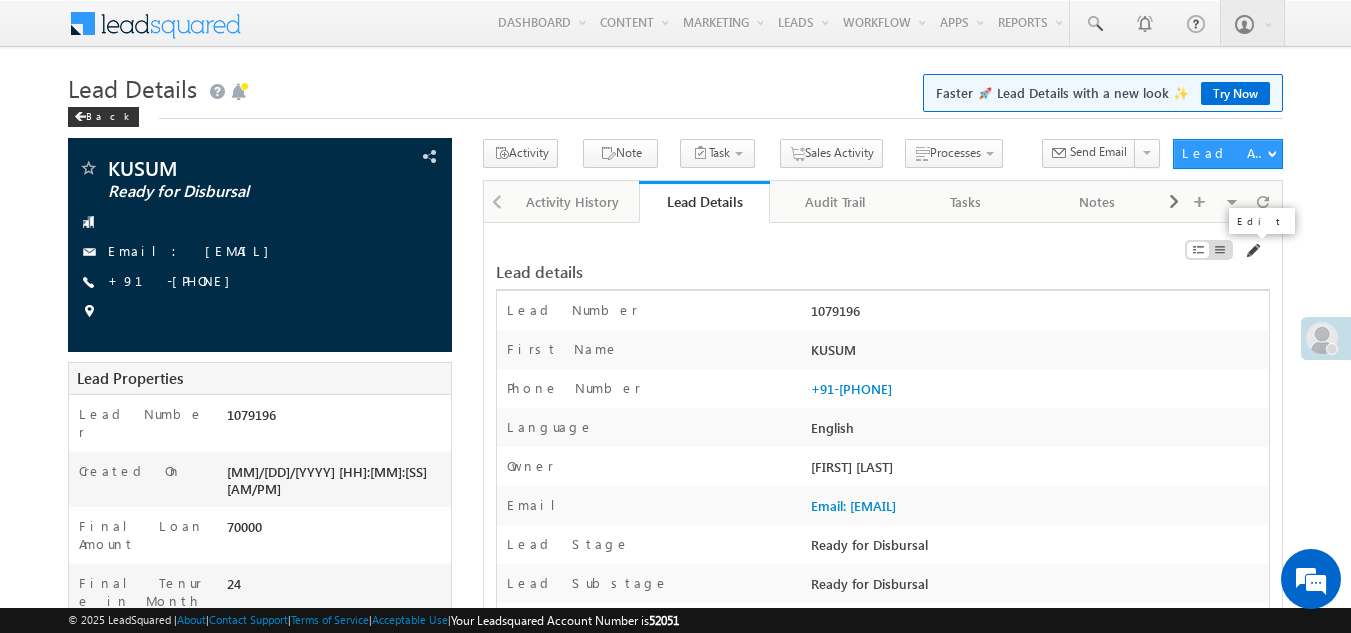 click at bounding box center [1252, 251] 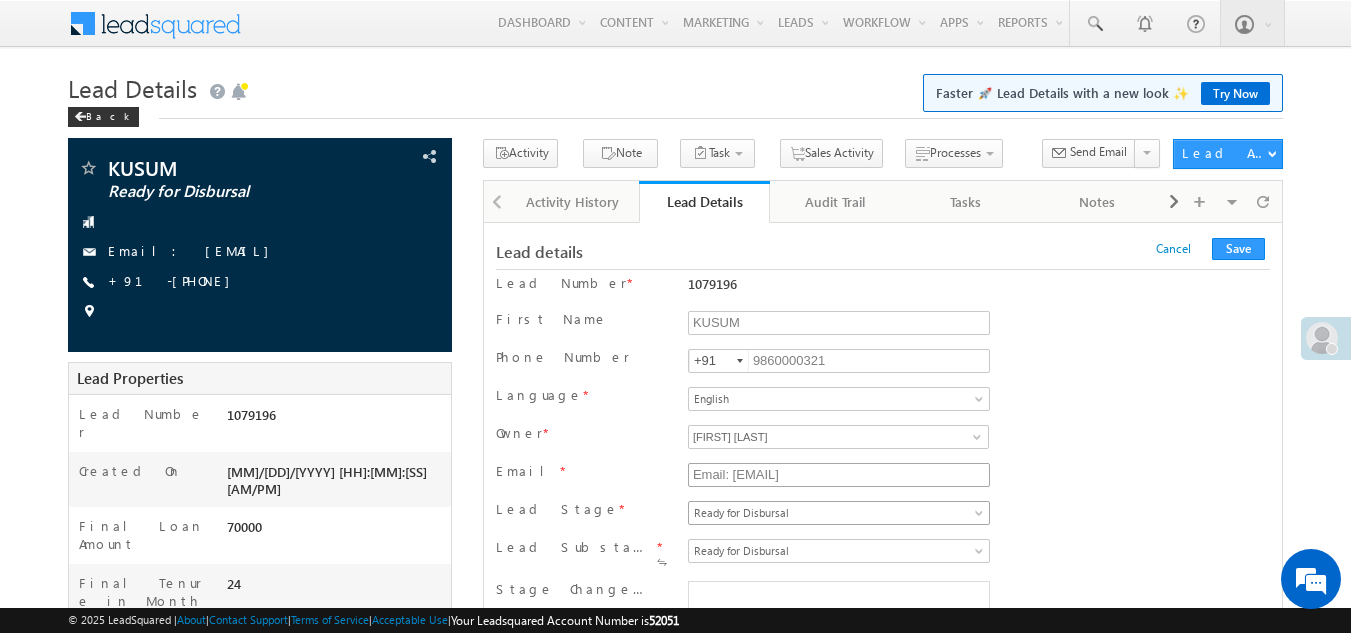 scroll, scrollTop: 98, scrollLeft: 0, axis: vertical 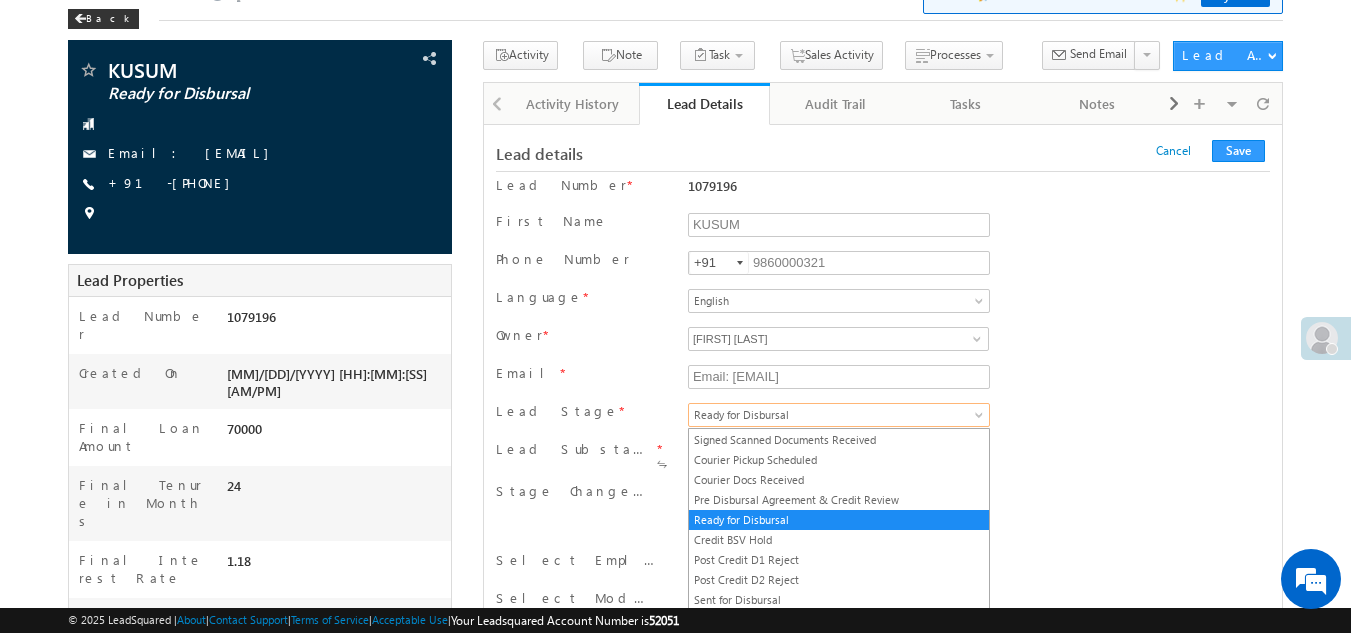click on "Ready for Disbursal" at bounding box center (835, 415) 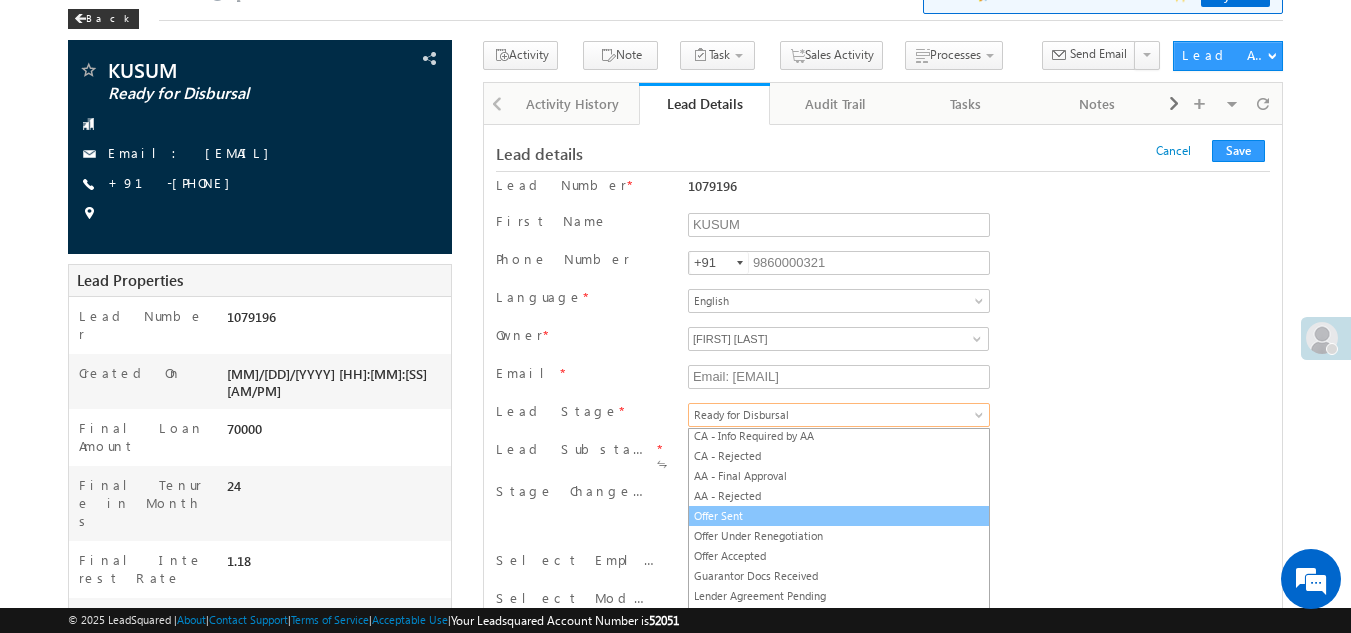 scroll, scrollTop: 204, scrollLeft: 0, axis: vertical 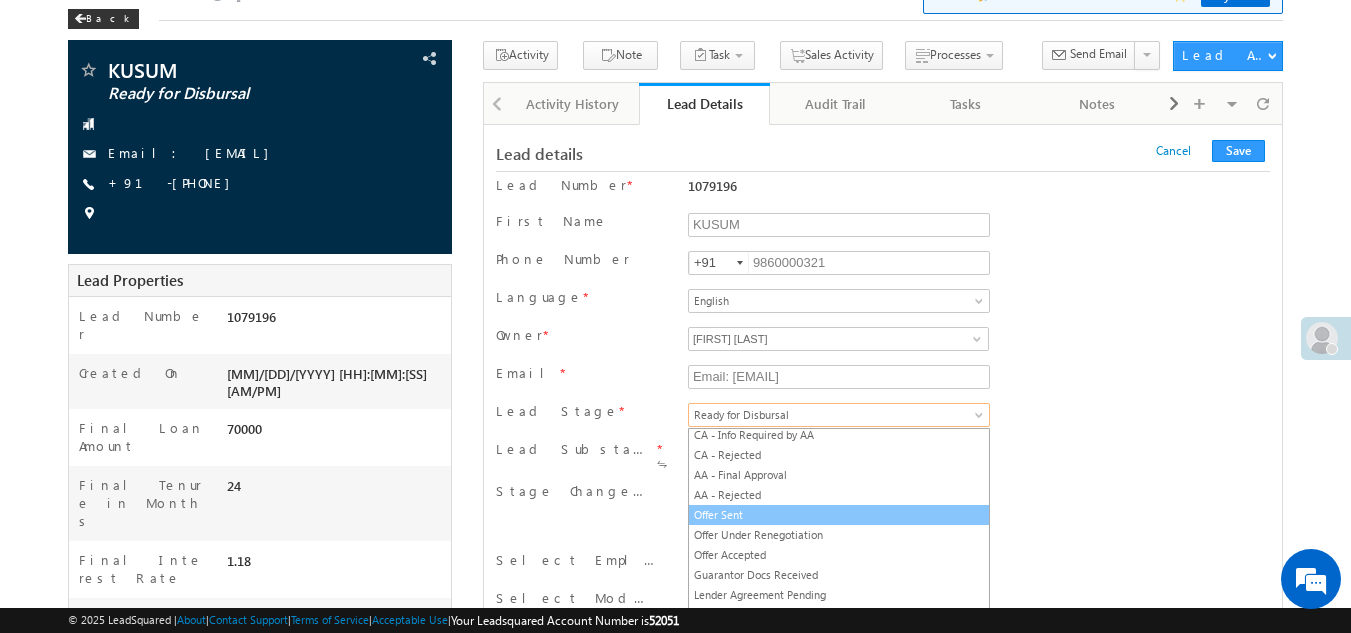 click on "Offer Sent" at bounding box center [839, 515] 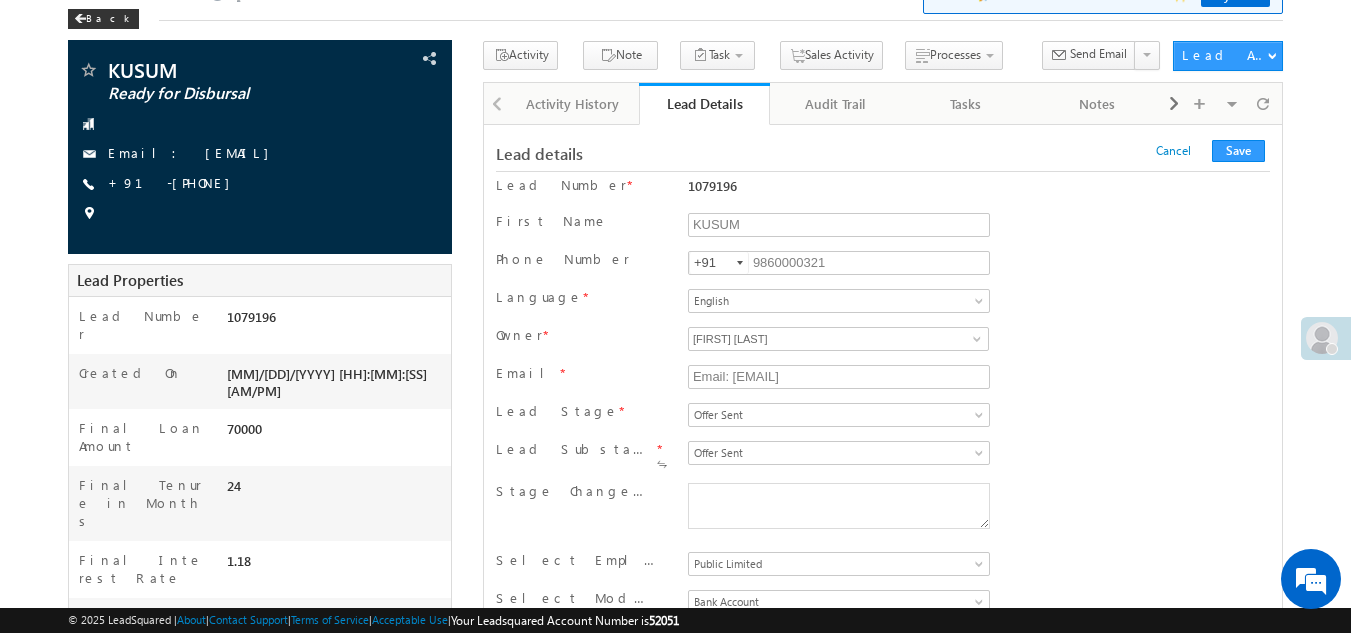click on "Lead Substage
*
Offer Sent Offer Sent" at bounding box center [883, 457] 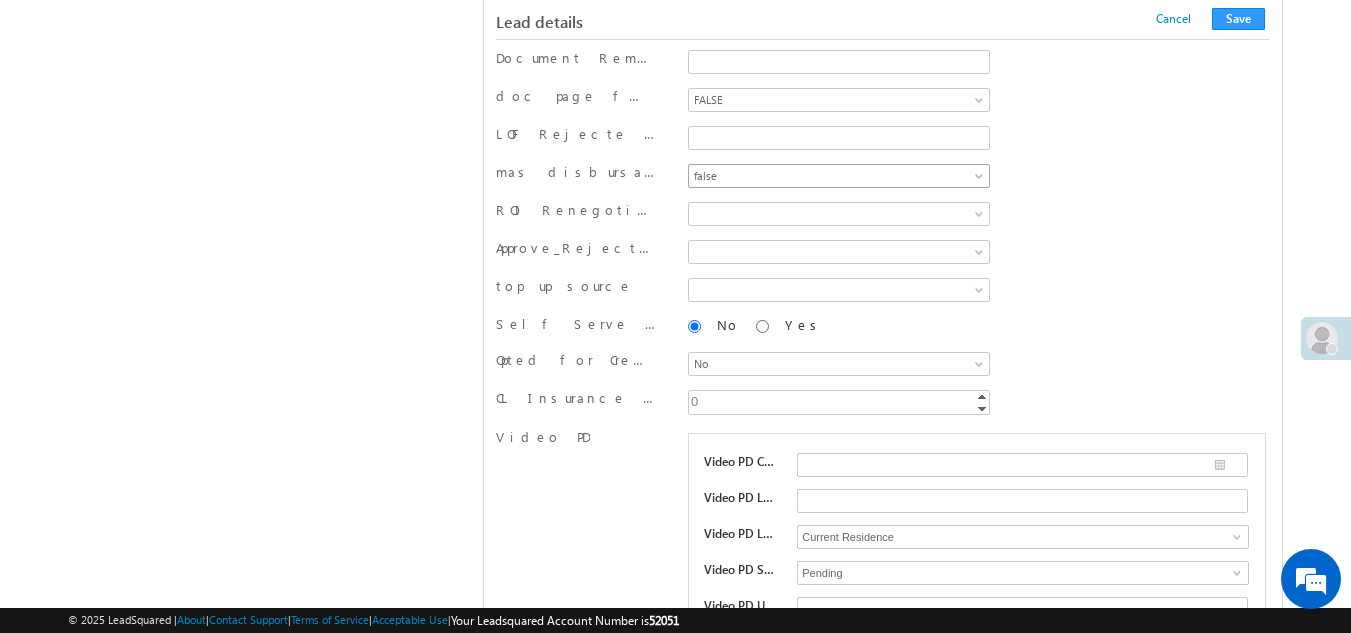 scroll, scrollTop: 3467, scrollLeft: 0, axis: vertical 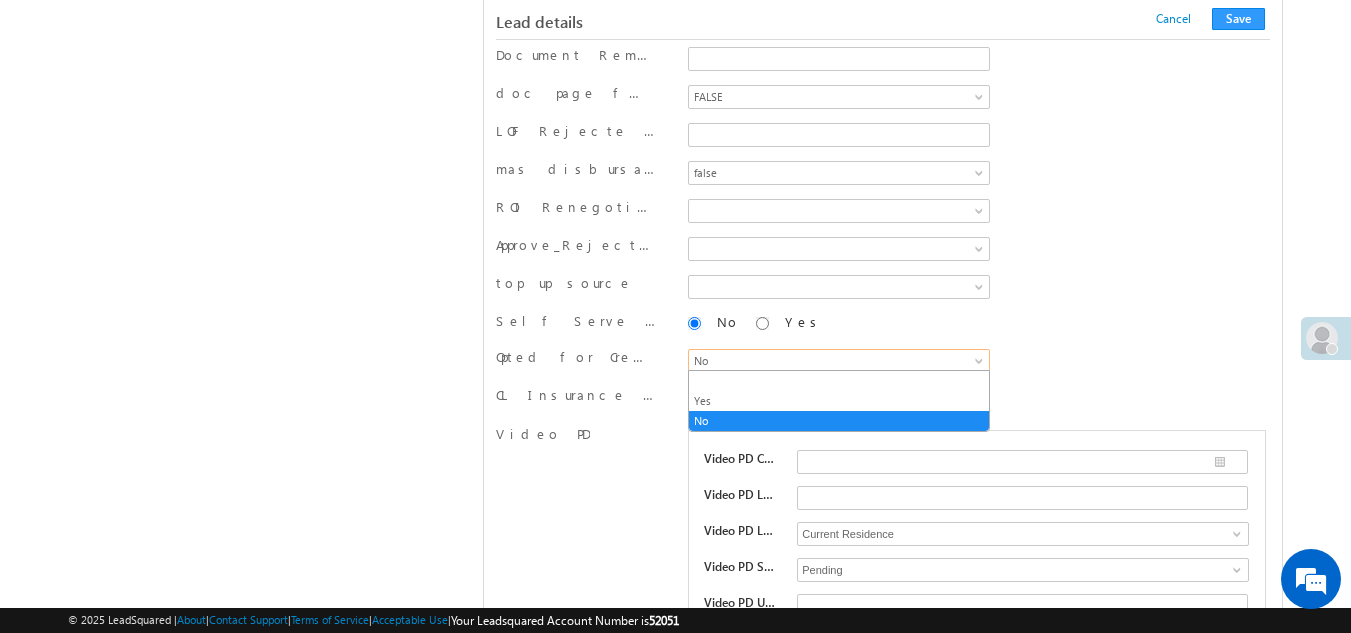 click on "No" at bounding box center [835, 361] 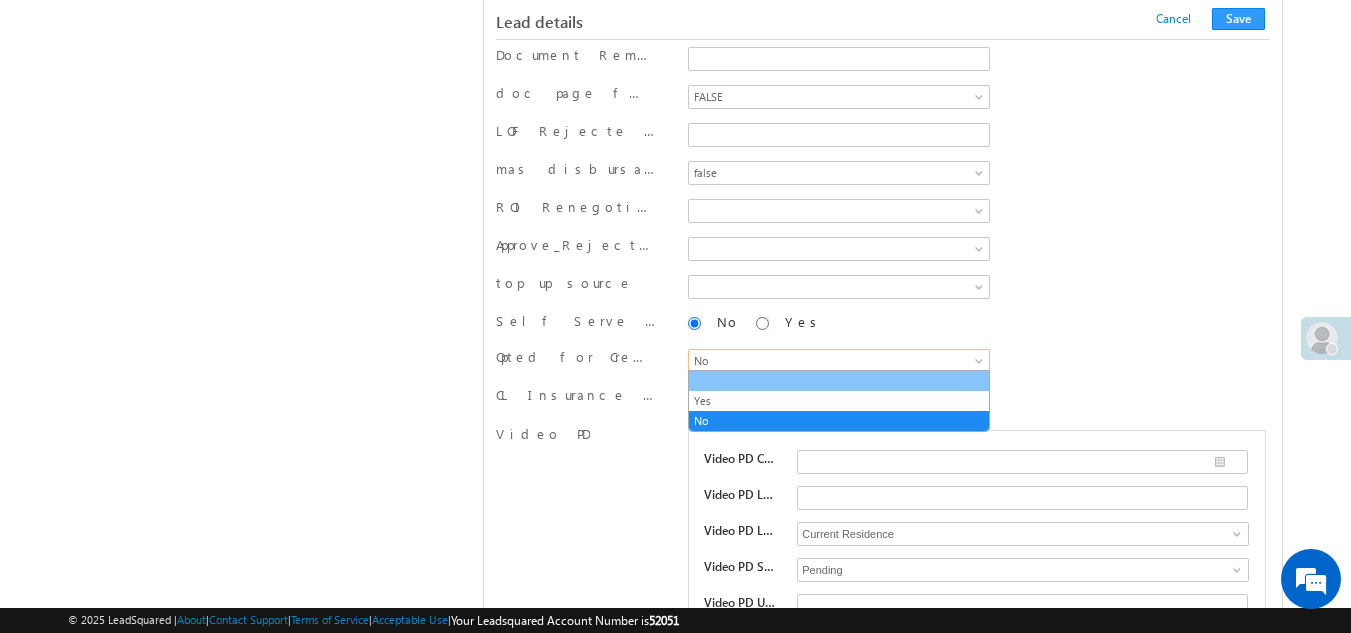 click at bounding box center [839, 381] 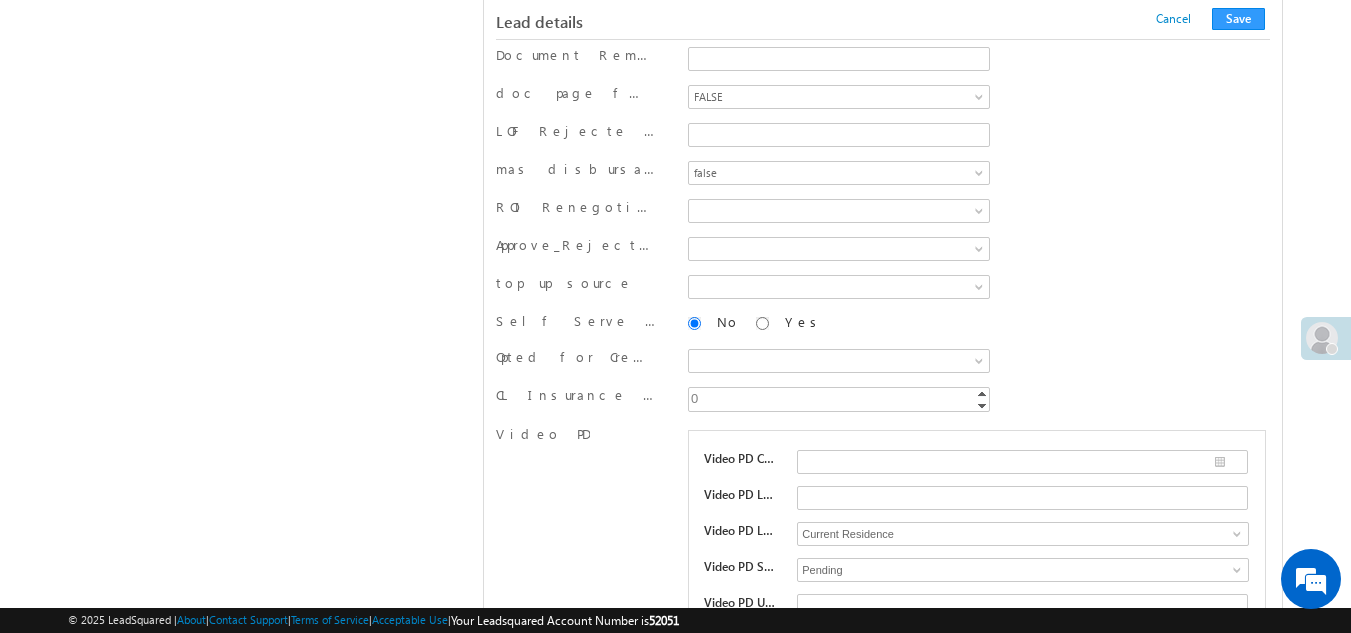 click on "Self Serve Flag
No
Yes" at bounding box center [883, 326] 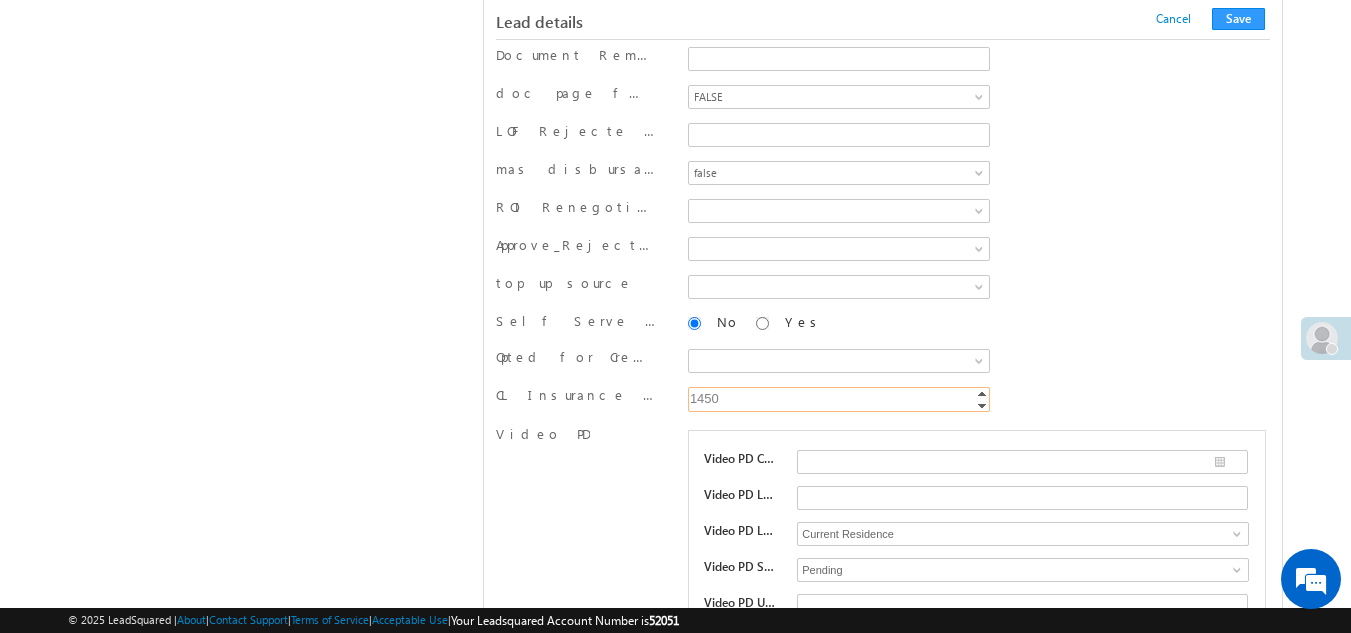 type on "1450" 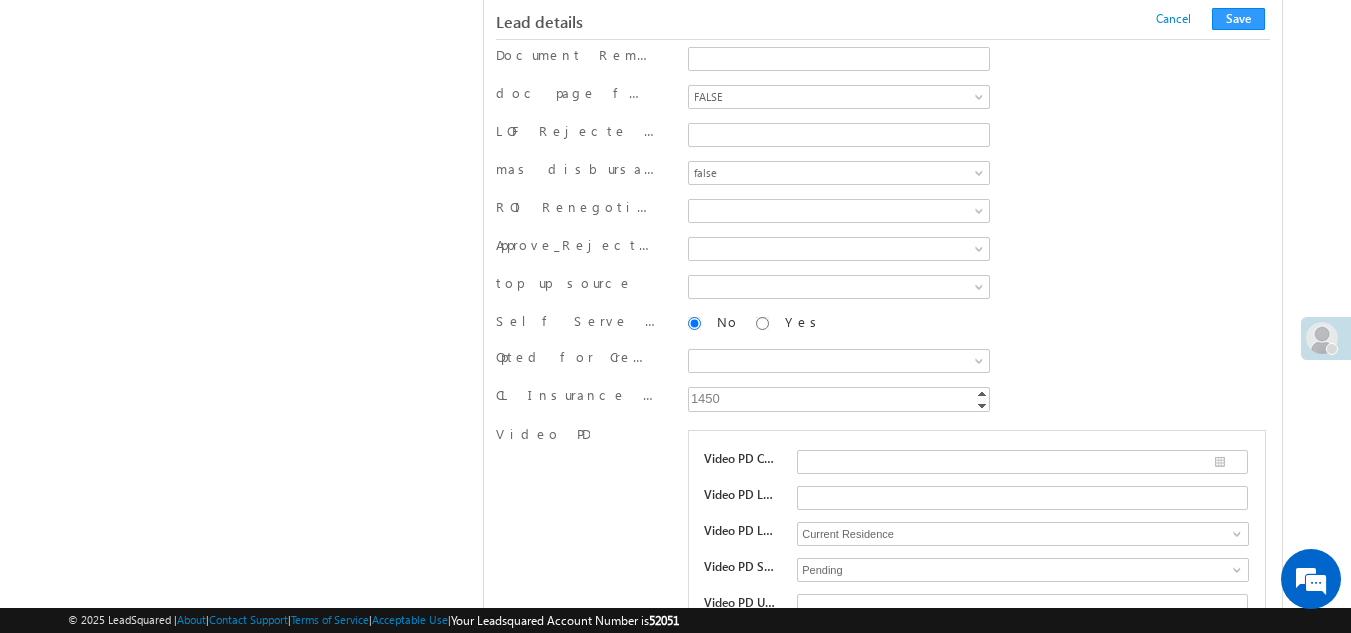 click on "Self Serve Flag
No
Yes" at bounding box center (883, 326) 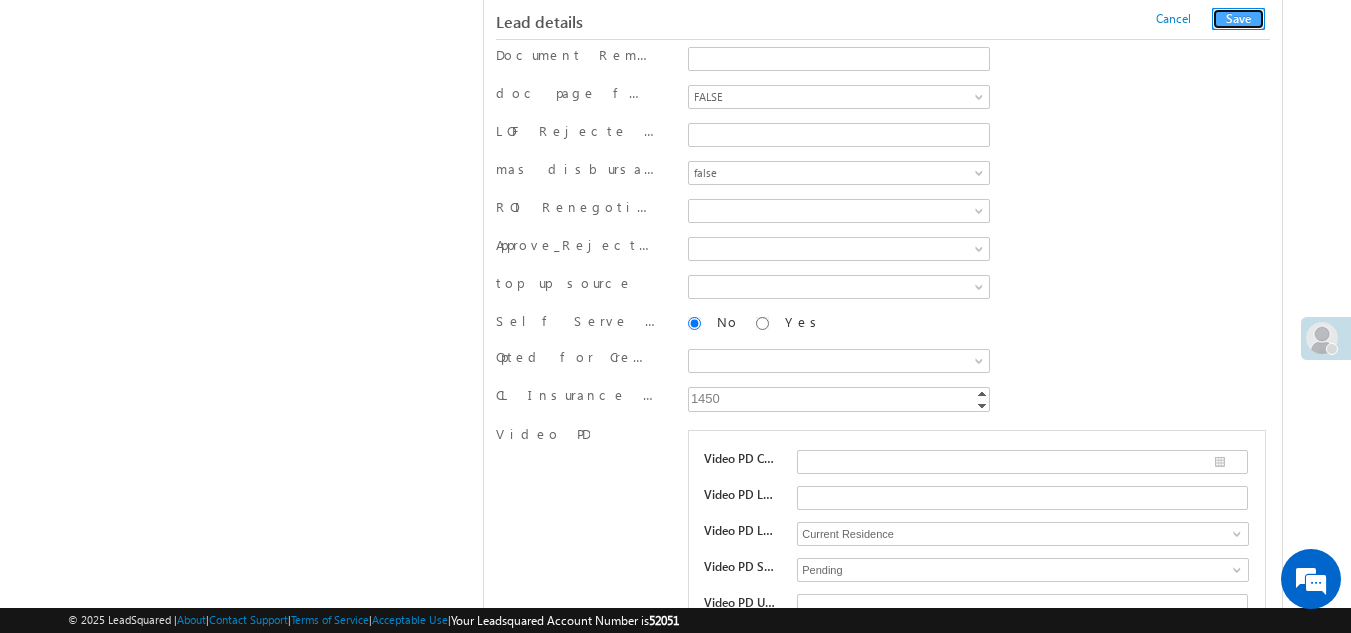 click on "Save" at bounding box center [1238, 19] 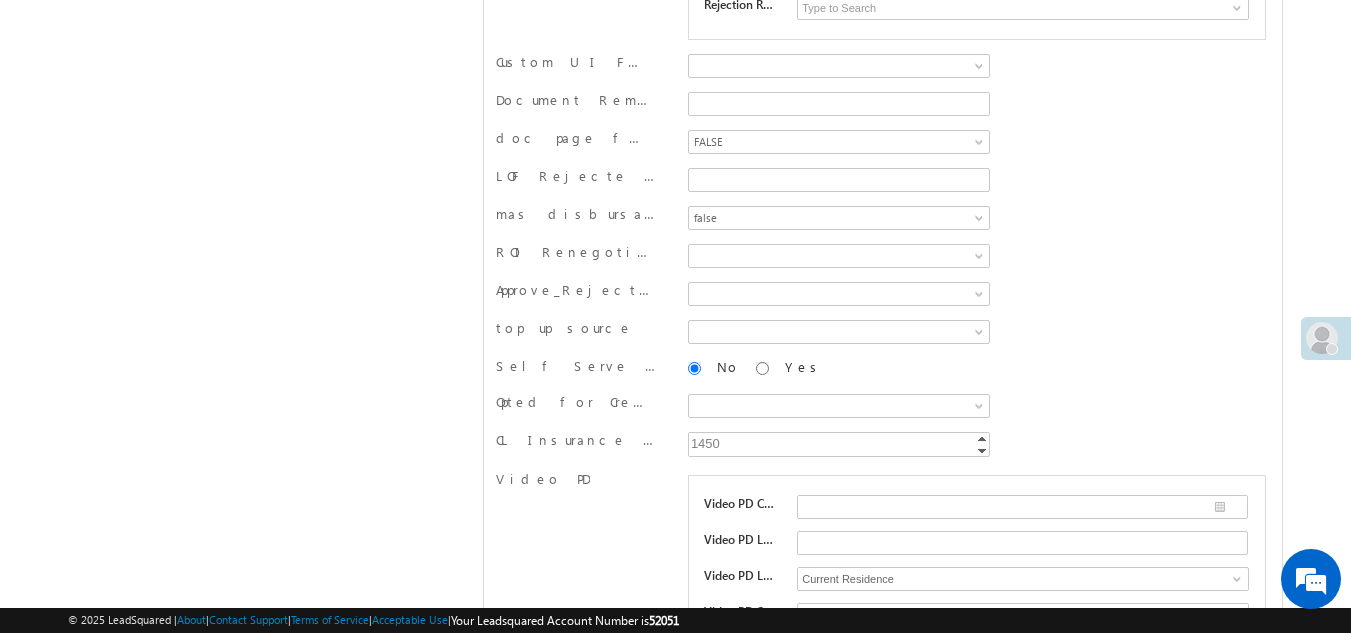 scroll, scrollTop: 0, scrollLeft: 0, axis: both 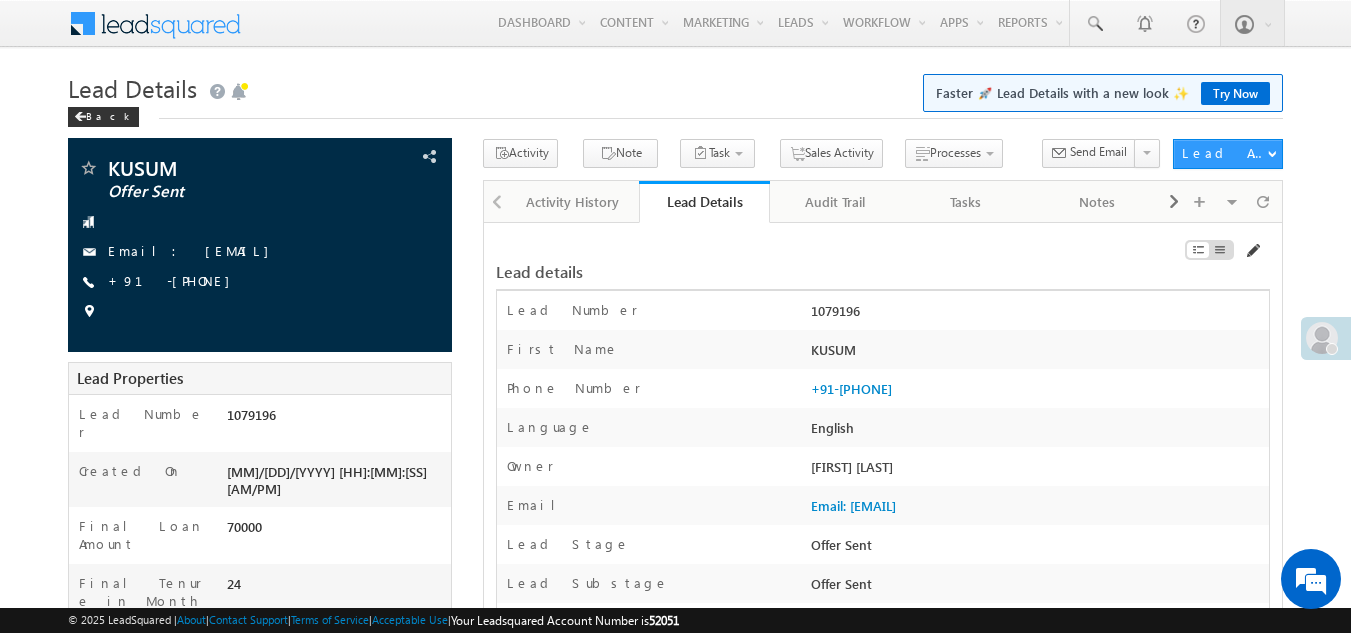 click at bounding box center (1252, 251) 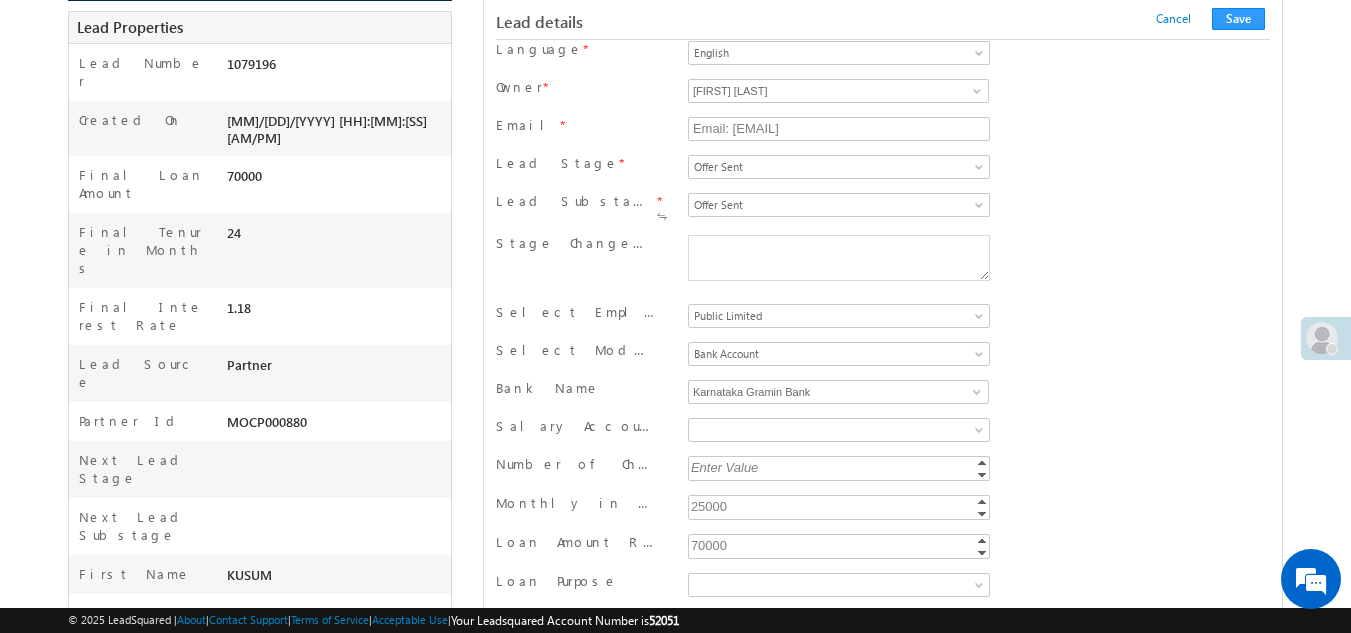 scroll, scrollTop: 3690, scrollLeft: 0, axis: vertical 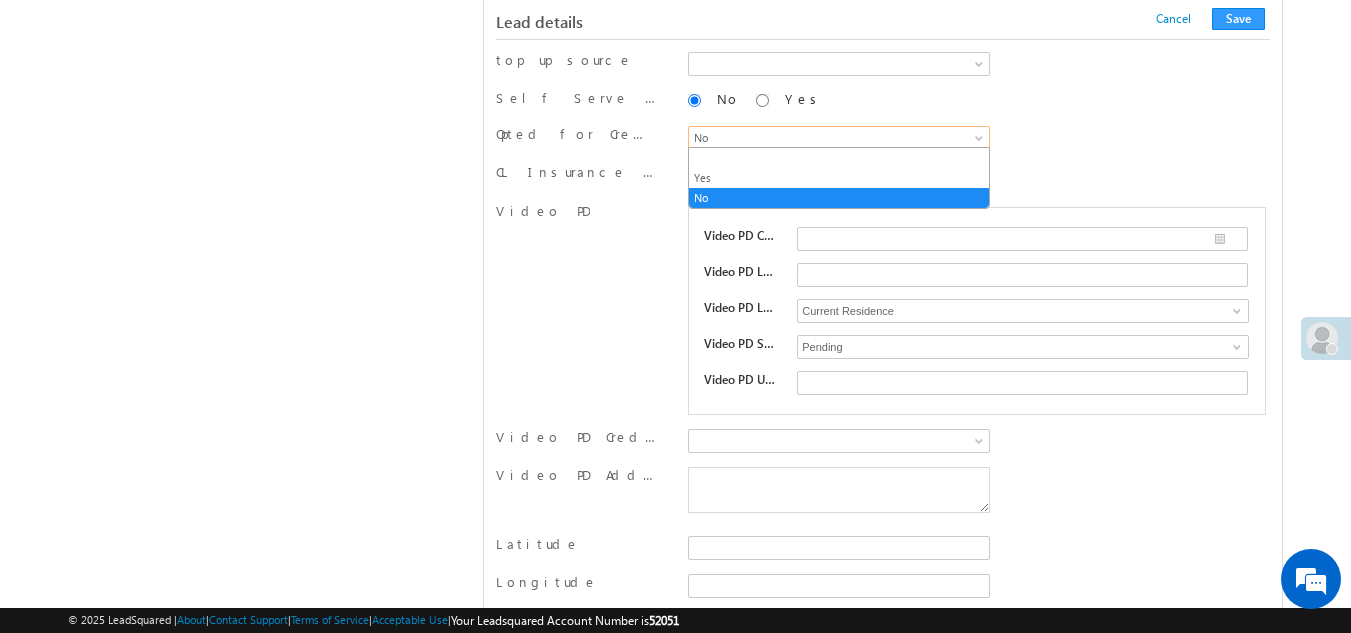 click on "No" at bounding box center (835, 138) 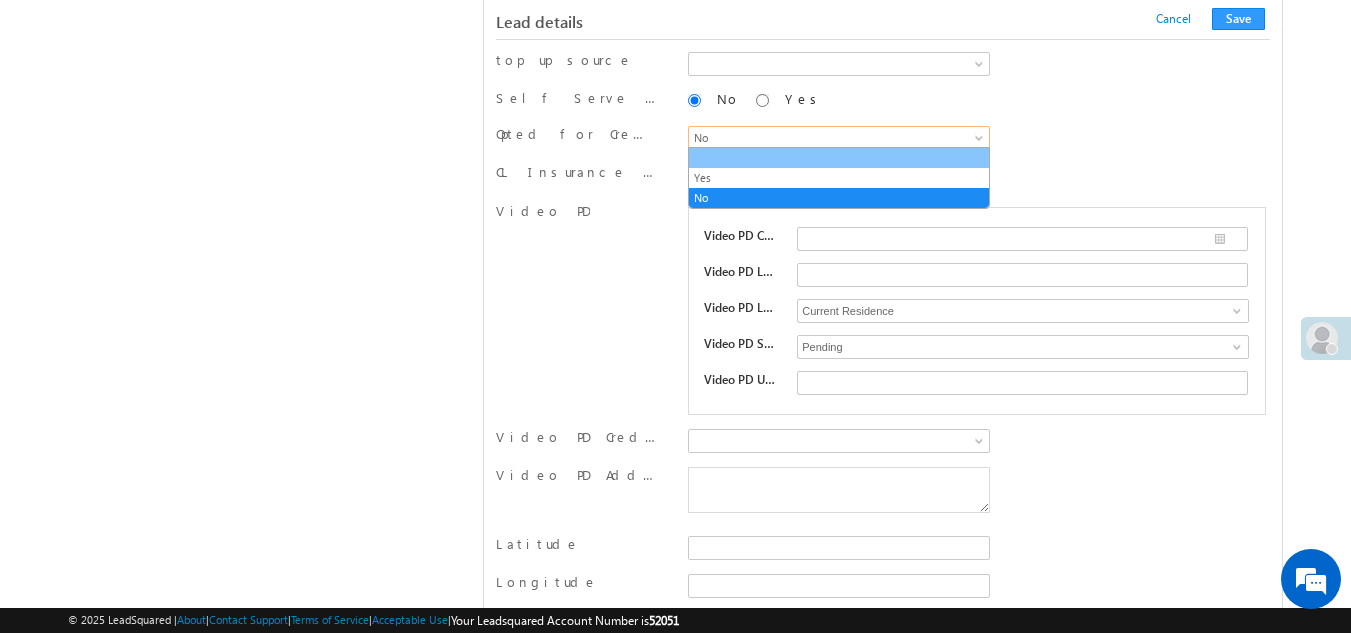 click at bounding box center [839, 158] 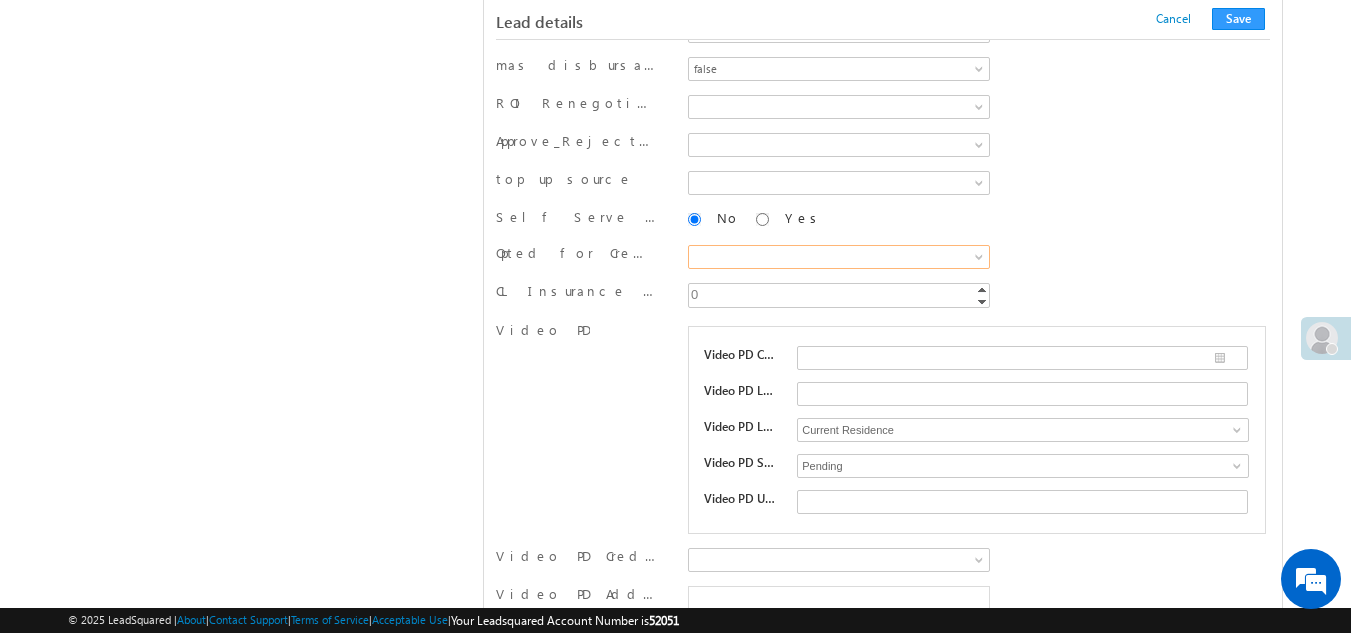 scroll, scrollTop: 3570, scrollLeft: 0, axis: vertical 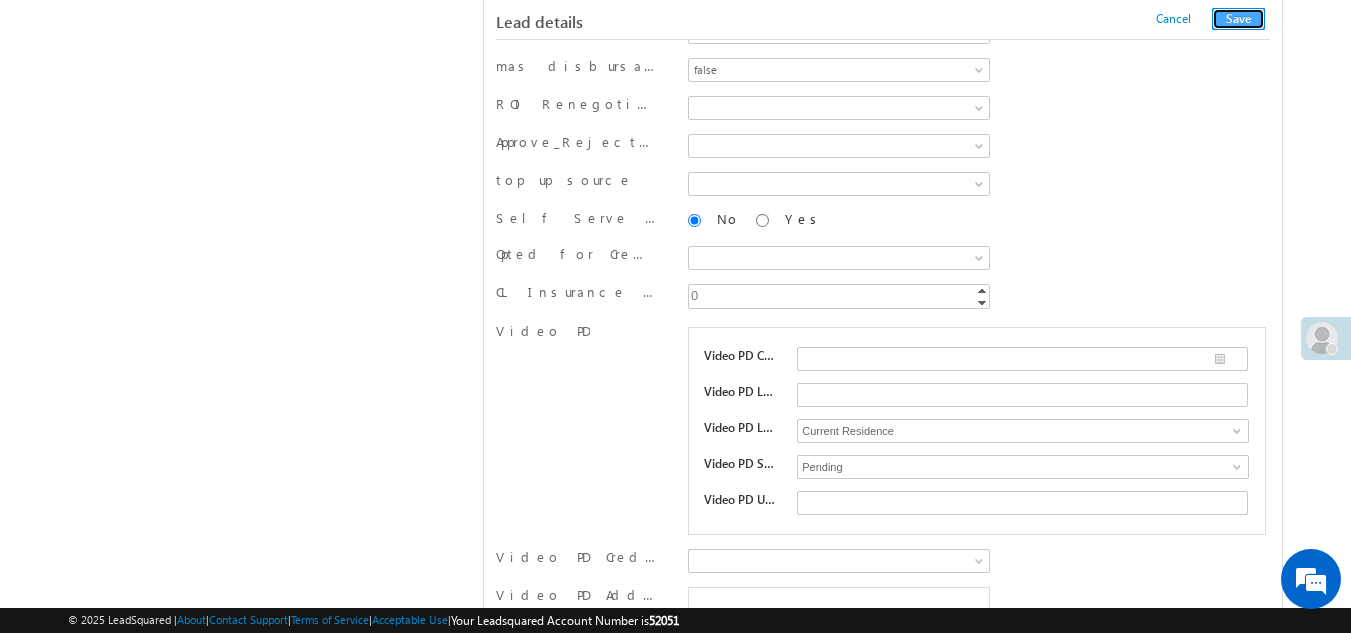 click on "Save" at bounding box center (1238, 19) 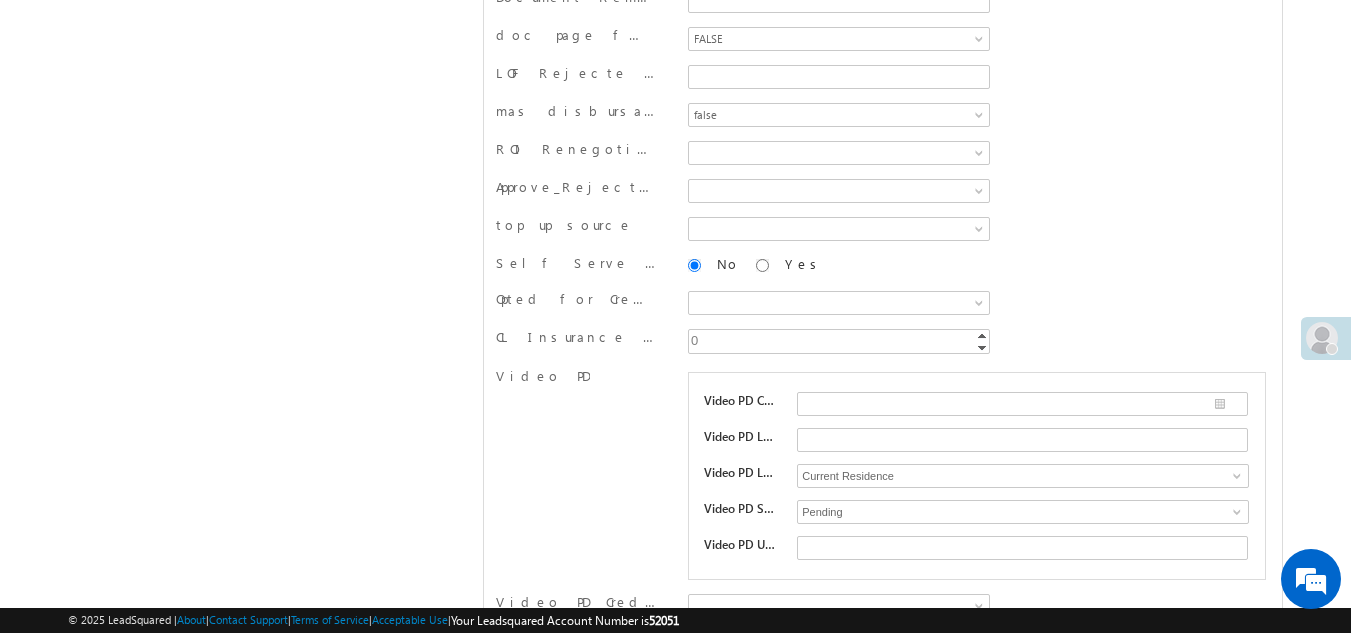 scroll, scrollTop: 0, scrollLeft: 0, axis: both 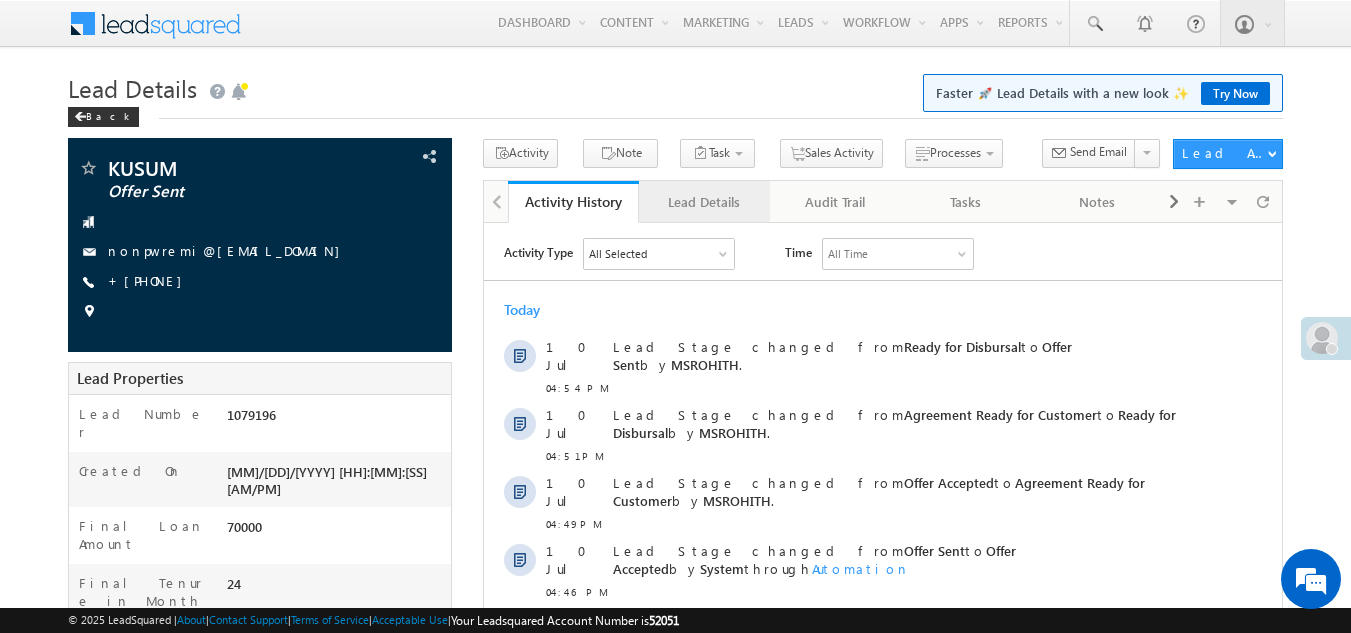 click on "Lead Details" at bounding box center [704, 202] 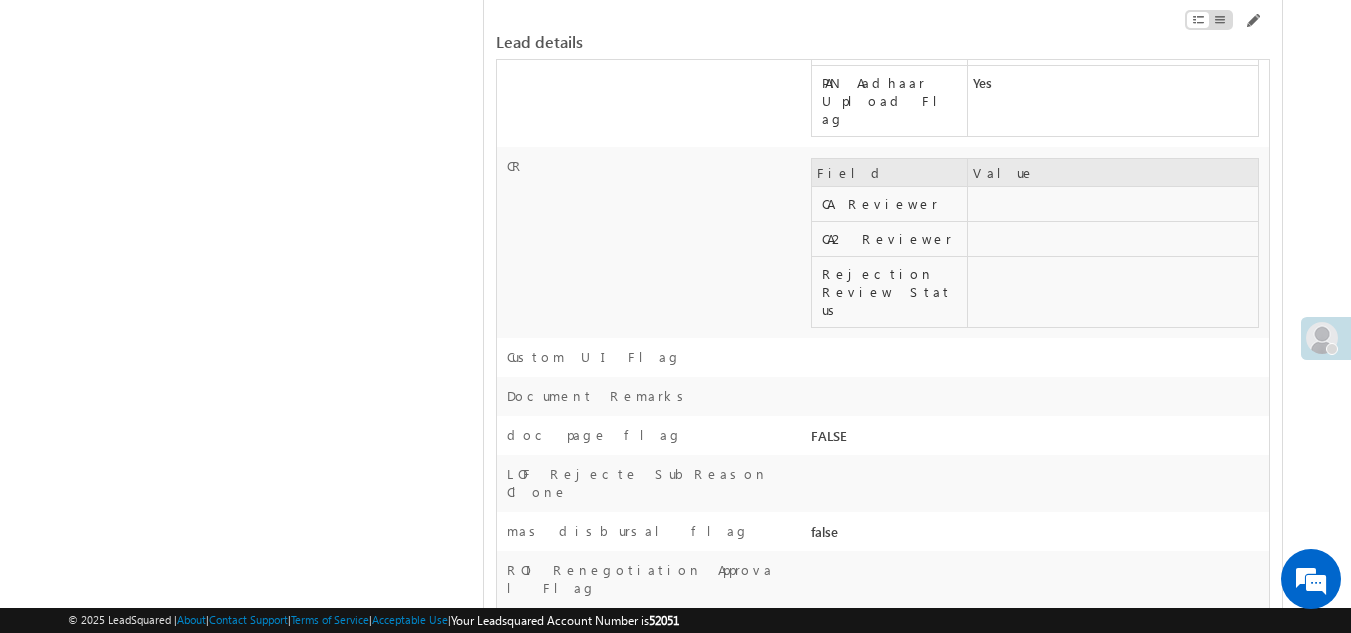 scroll, scrollTop: 3701, scrollLeft: 0, axis: vertical 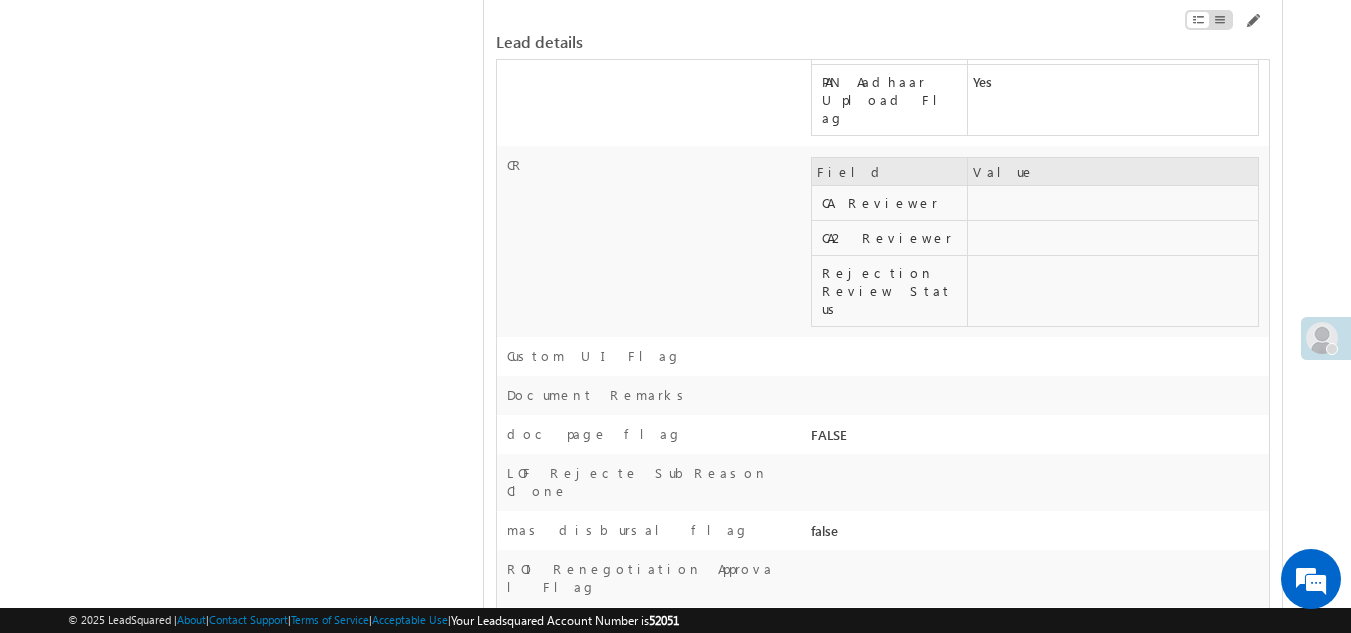 drag, startPoint x: 801, startPoint y: 240, endPoint x: 836, endPoint y: 245, distance: 35.35534 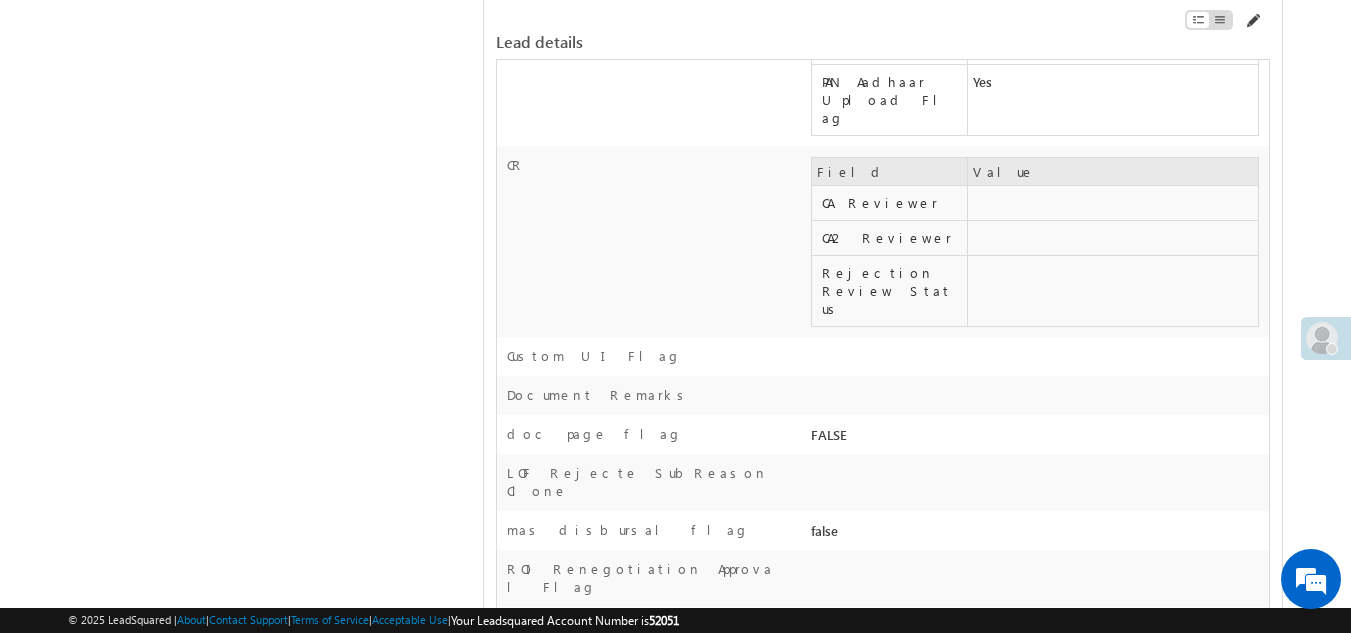 click at bounding box center (1252, 21) 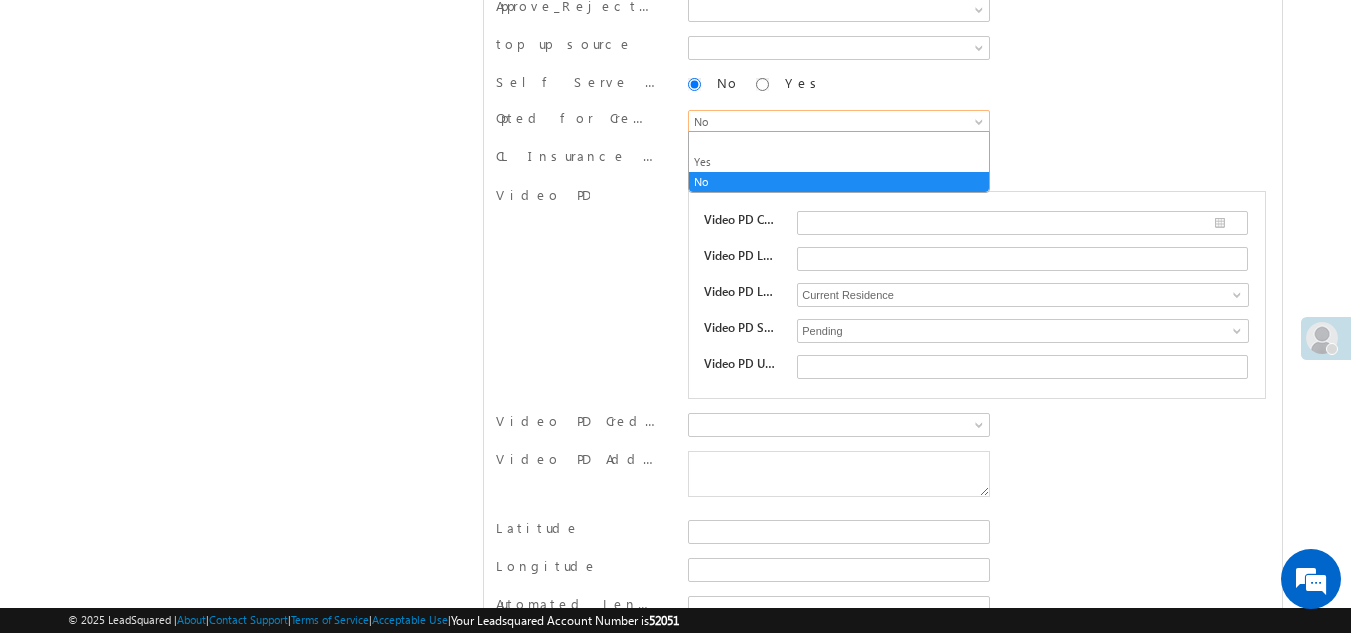 click on "No" at bounding box center [835, 122] 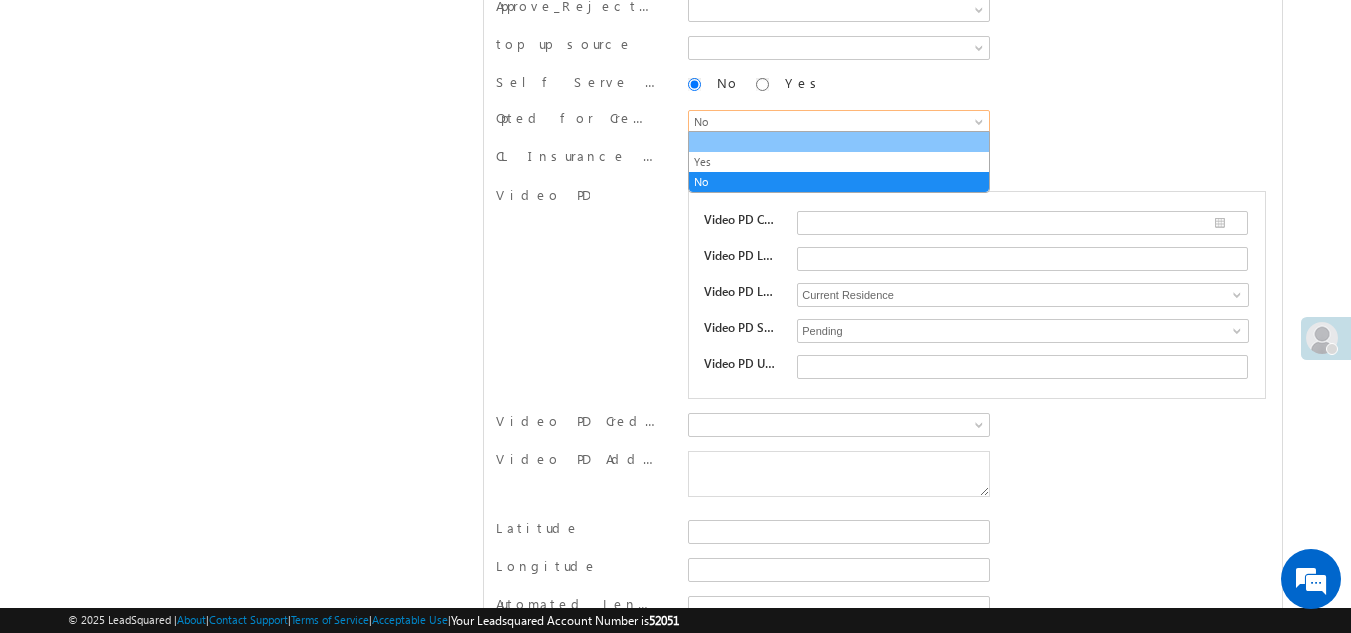 click at bounding box center [839, 142] 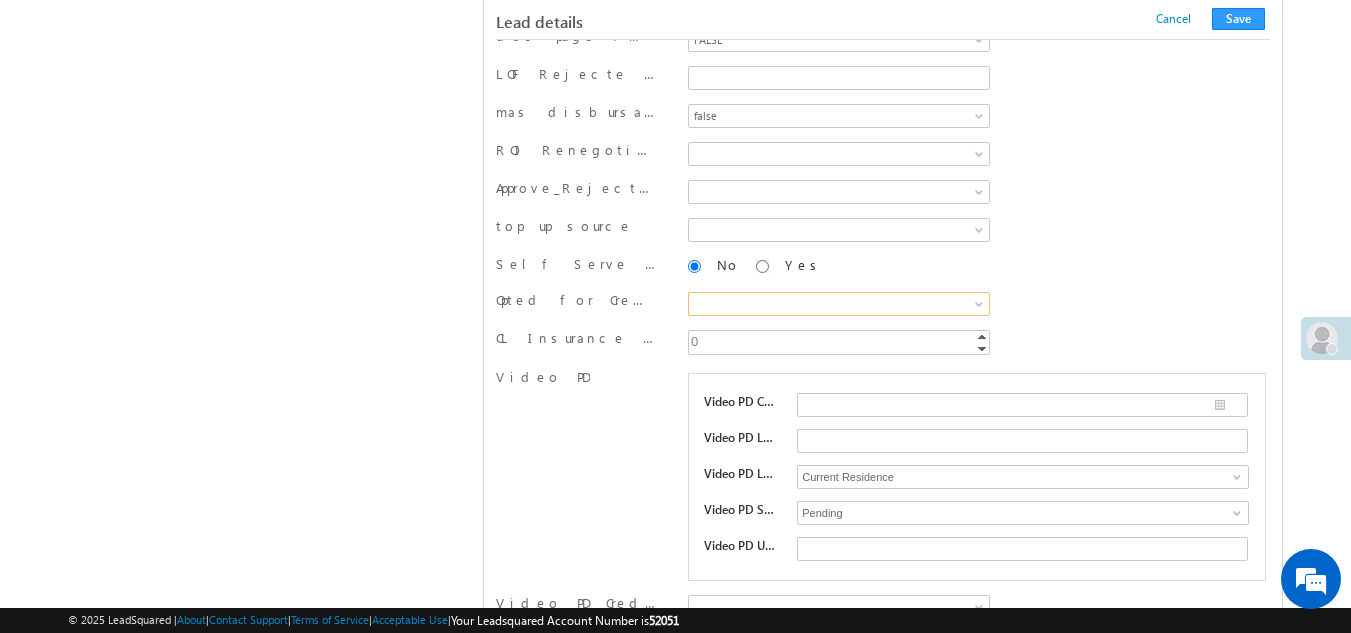 scroll, scrollTop: 3523, scrollLeft: 0, axis: vertical 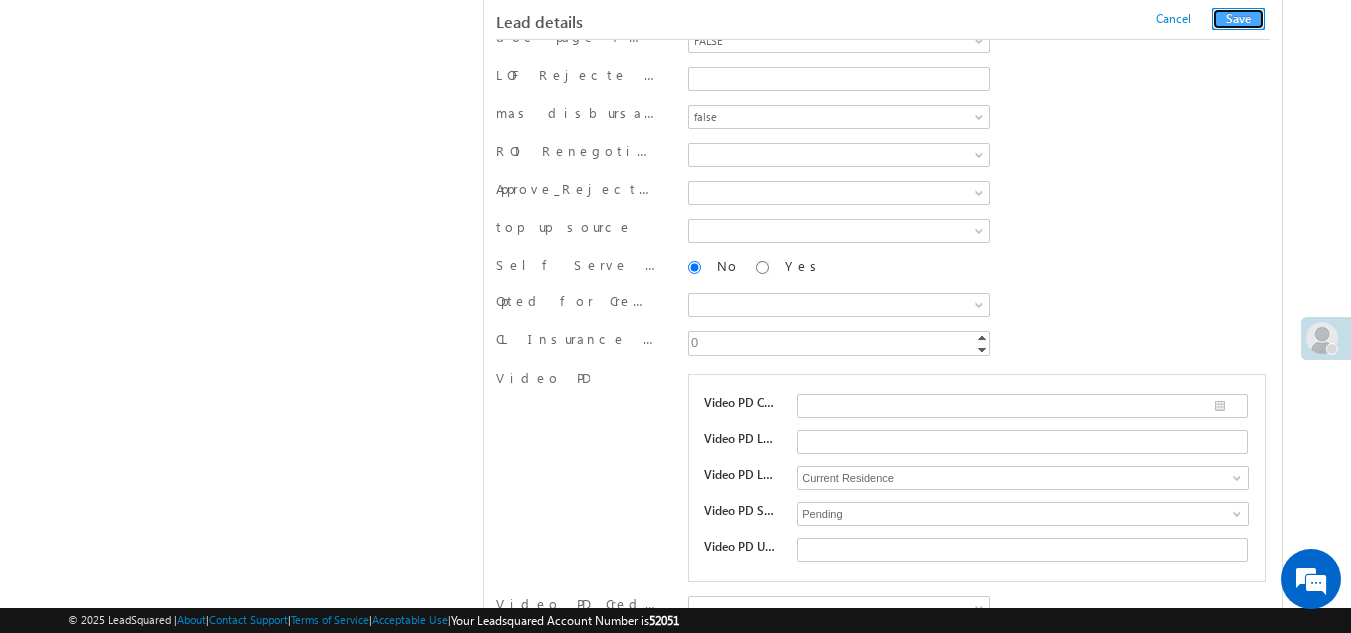 click on "Save" at bounding box center [1238, 19] 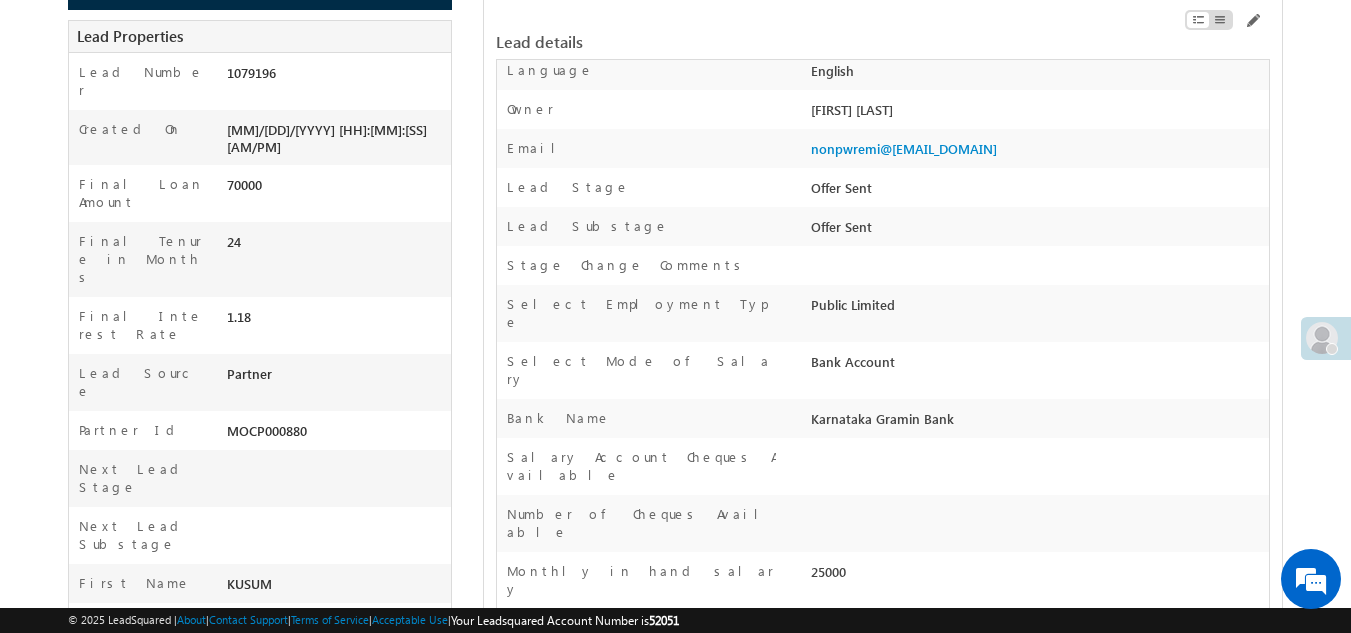 scroll, scrollTop: 0, scrollLeft: 0, axis: both 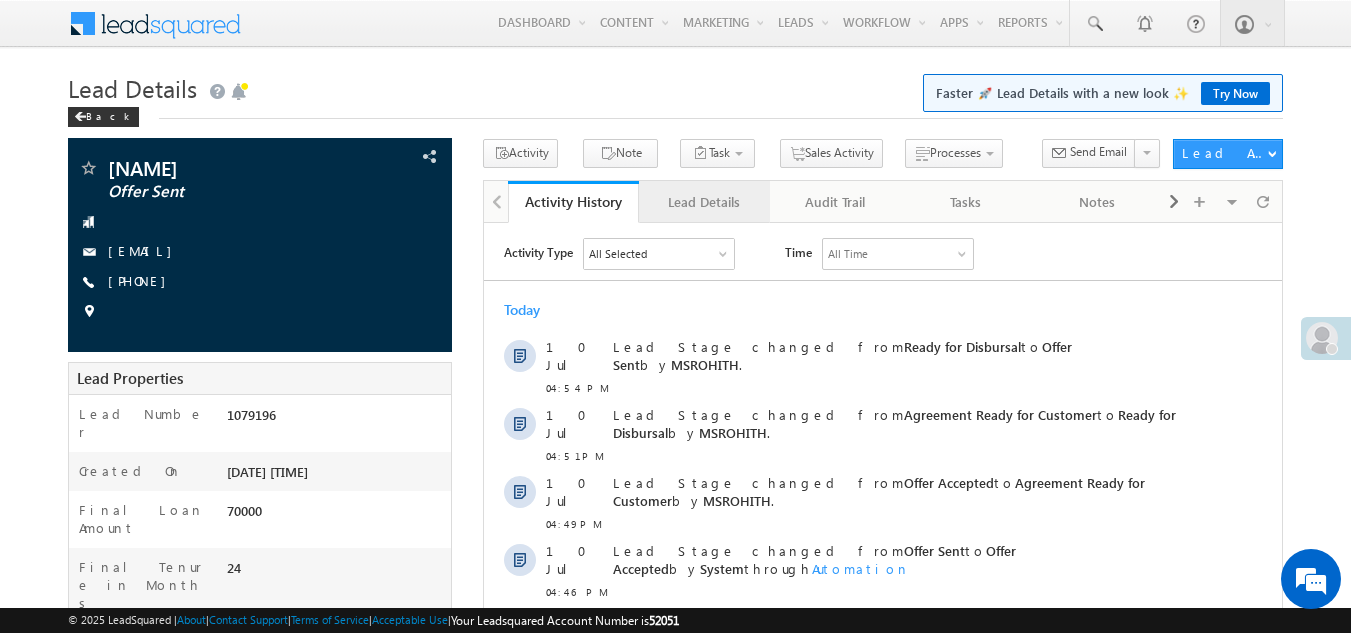 click on "Lead Details" at bounding box center [703, 202] 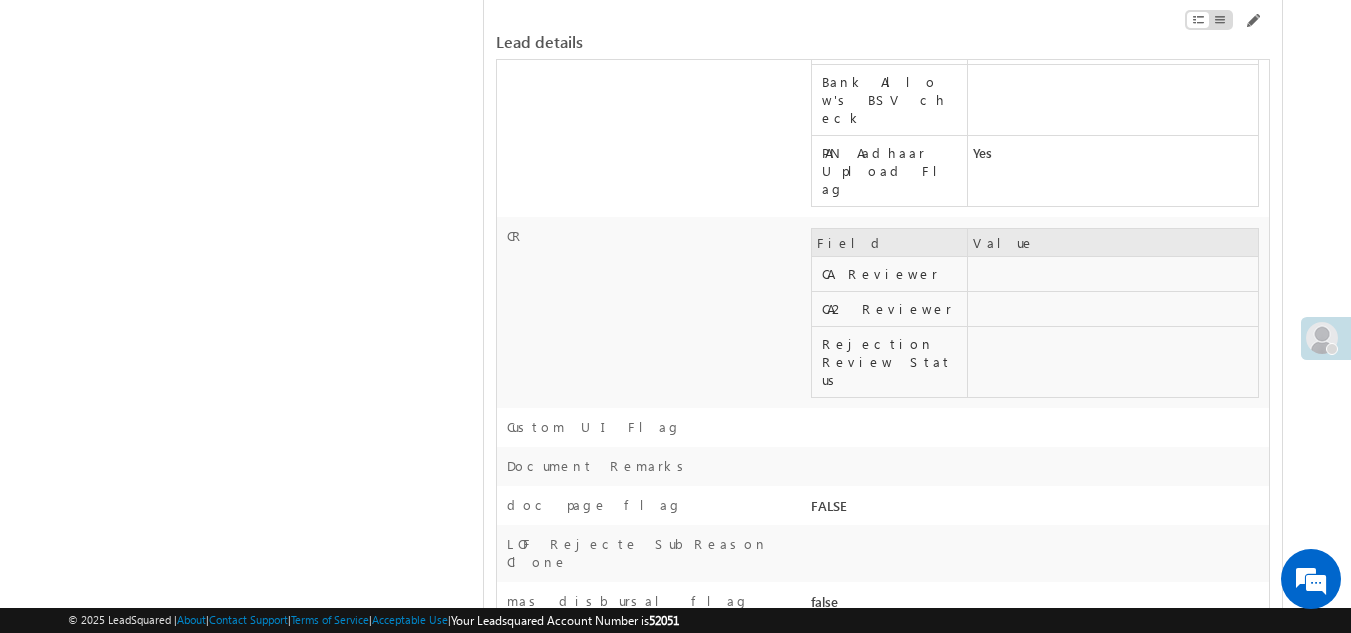 scroll, scrollTop: 3683, scrollLeft: 0, axis: vertical 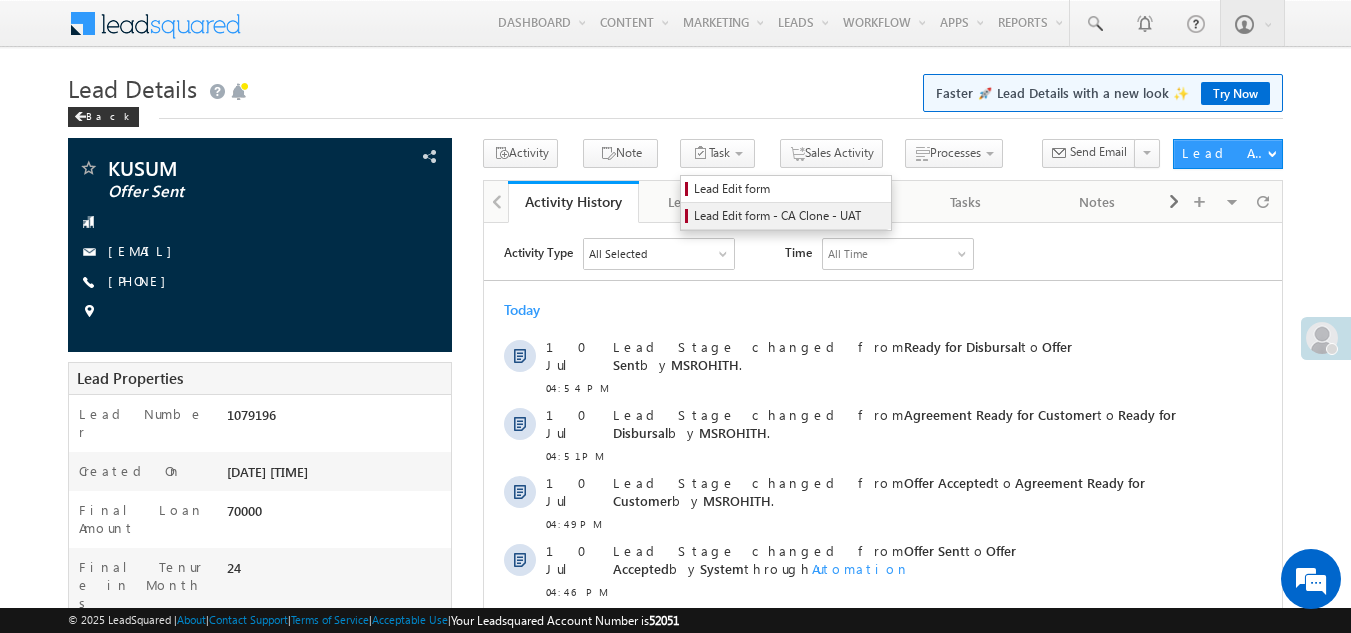 click on "Lead Edit form - CA  Clone - UAT" at bounding box center (786, 216) 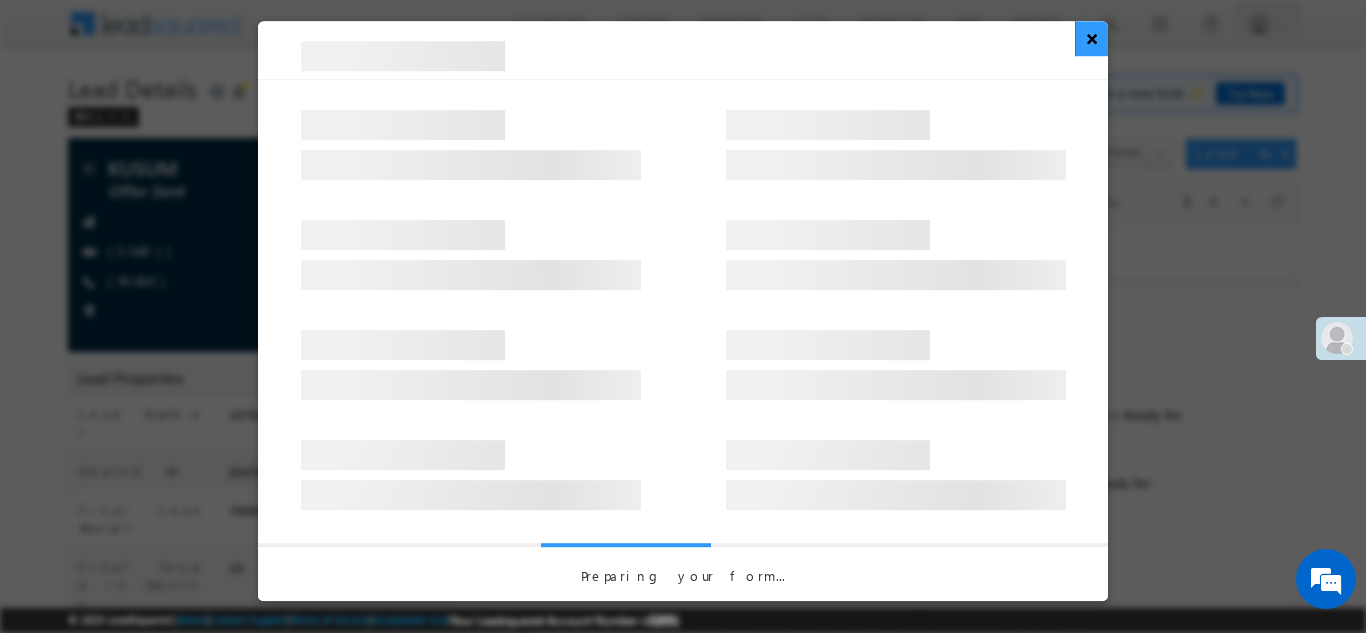 click on "×" at bounding box center [1091, 38] 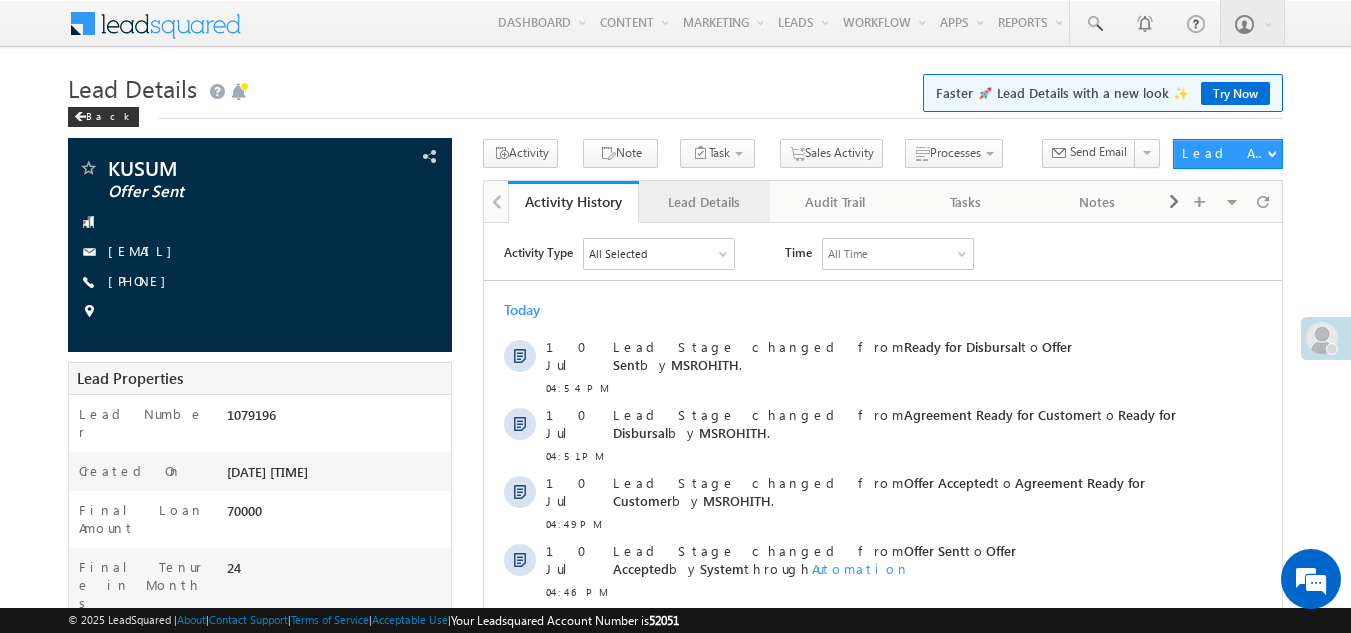 click on "Lead Details" at bounding box center [703, 202] 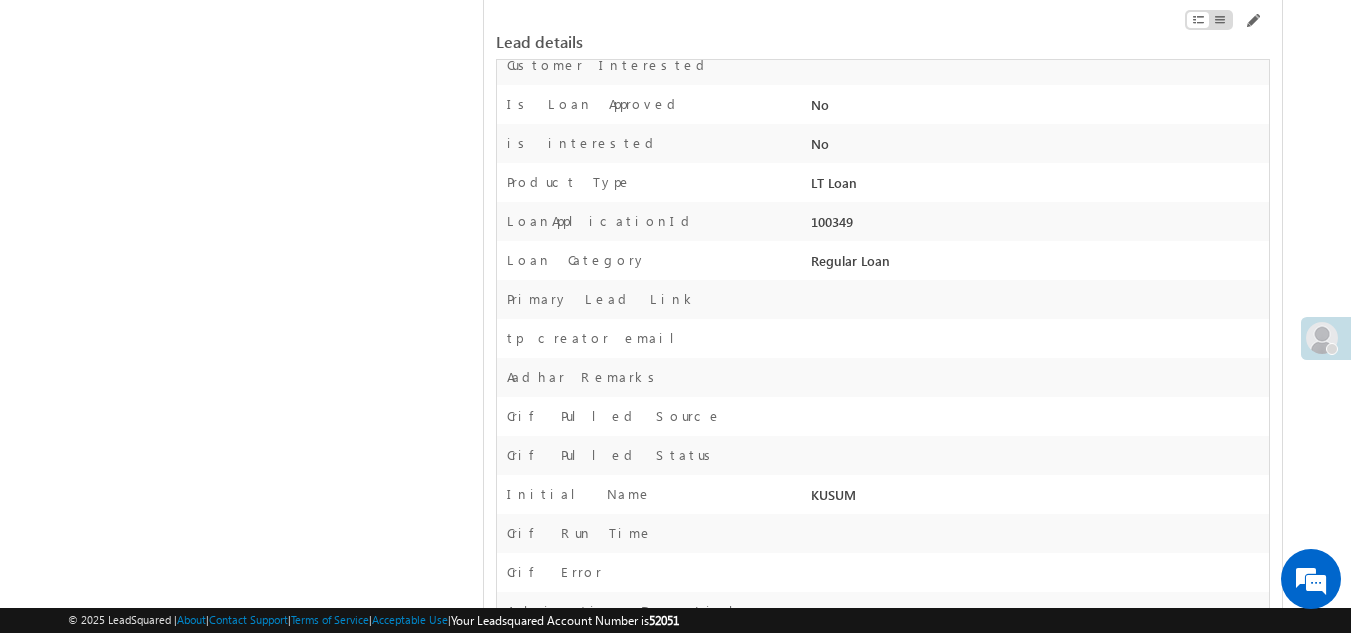 scroll, scrollTop: 0, scrollLeft: 0, axis: both 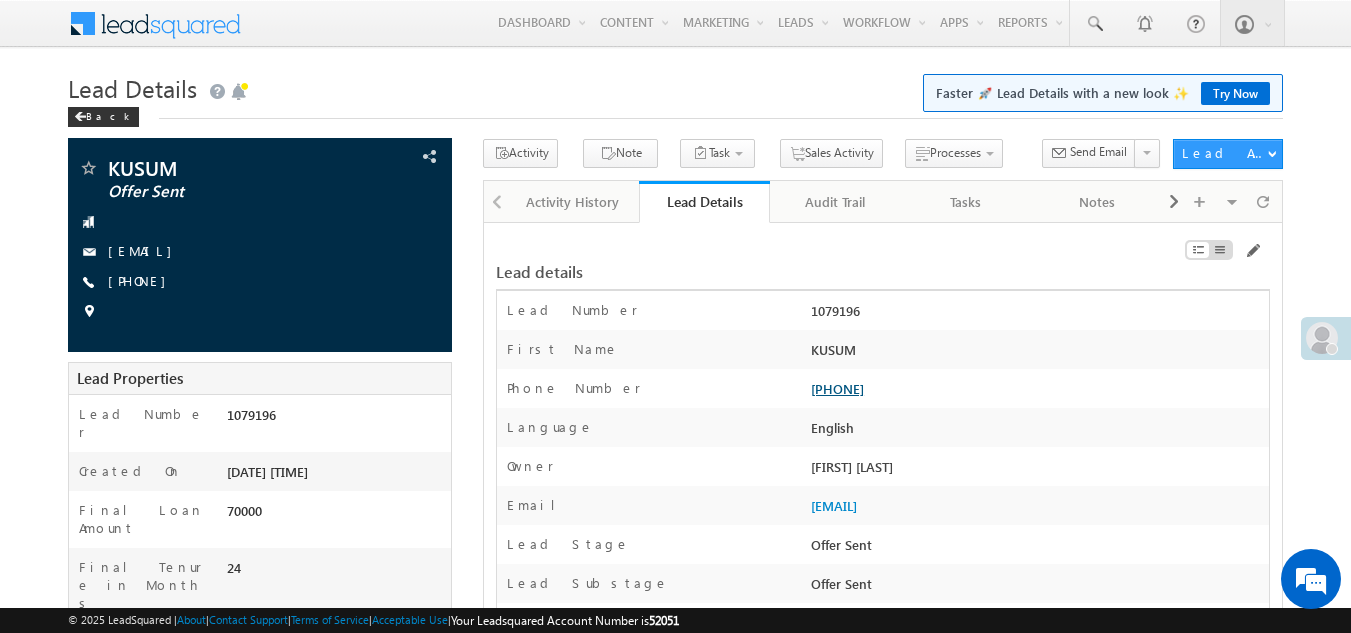 drag, startPoint x: 929, startPoint y: 384, endPoint x: 840, endPoint y: 393, distance: 89.453896 